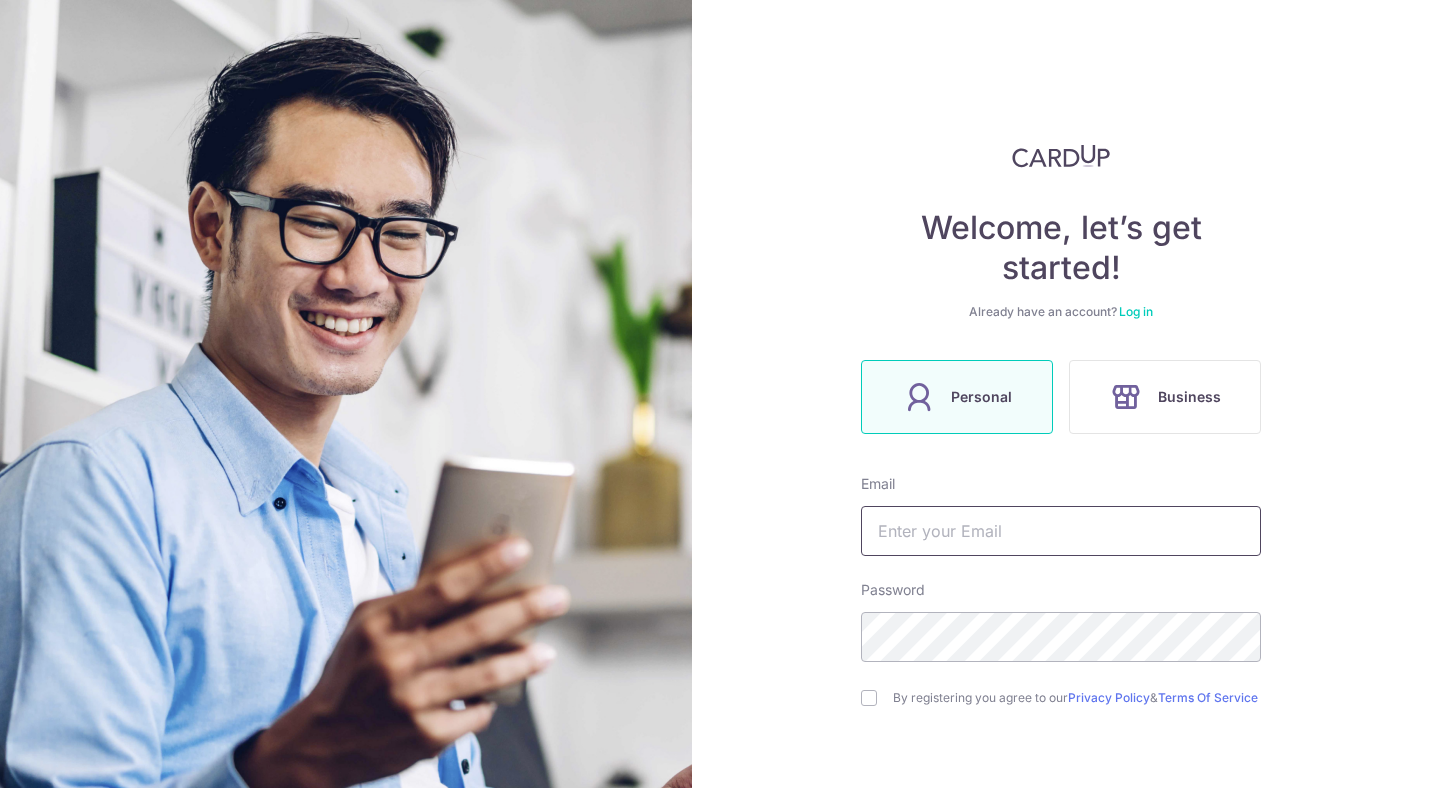 scroll, scrollTop: 0, scrollLeft: 0, axis: both 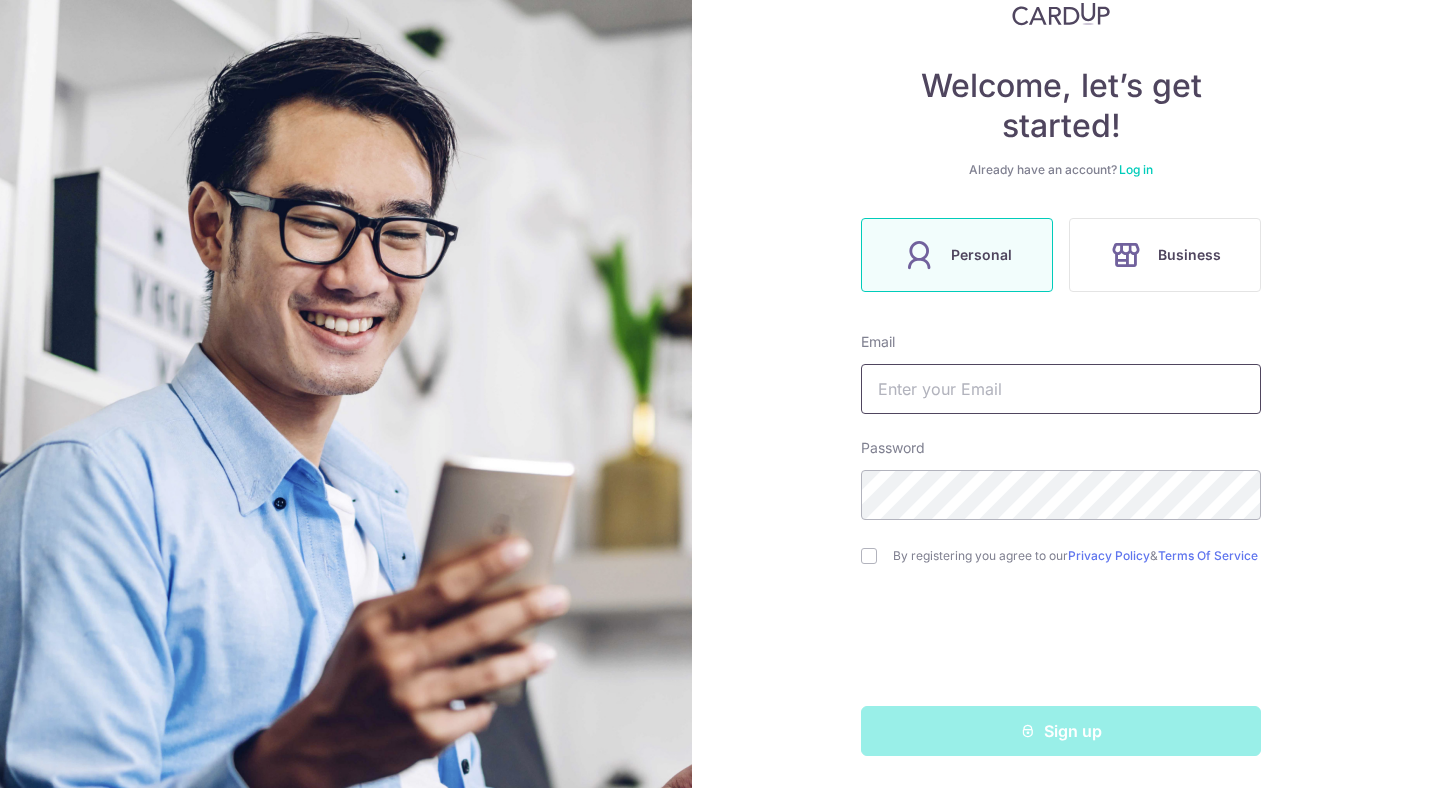click at bounding box center [1061, 389] 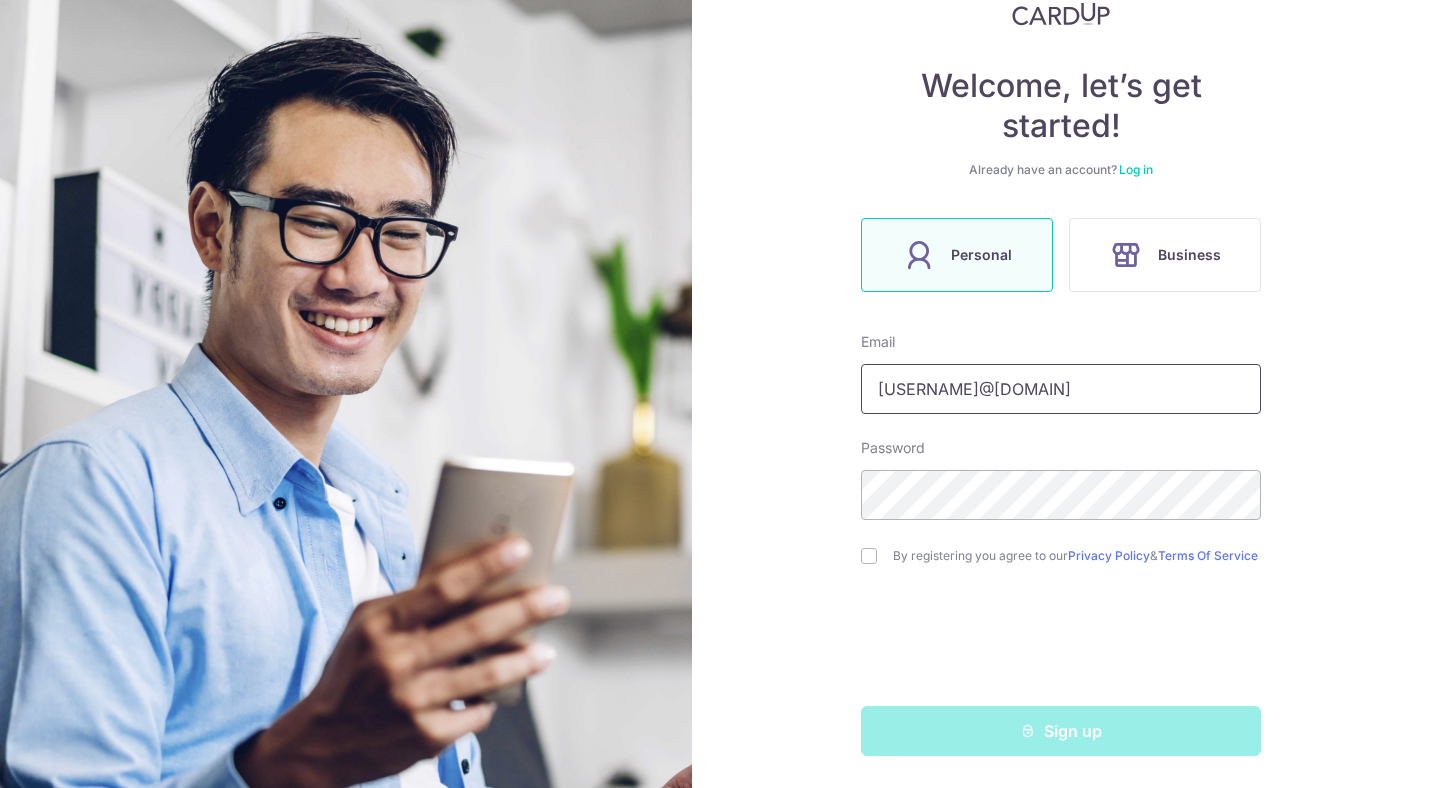 type on "deniseyipsuling@gmail.com" 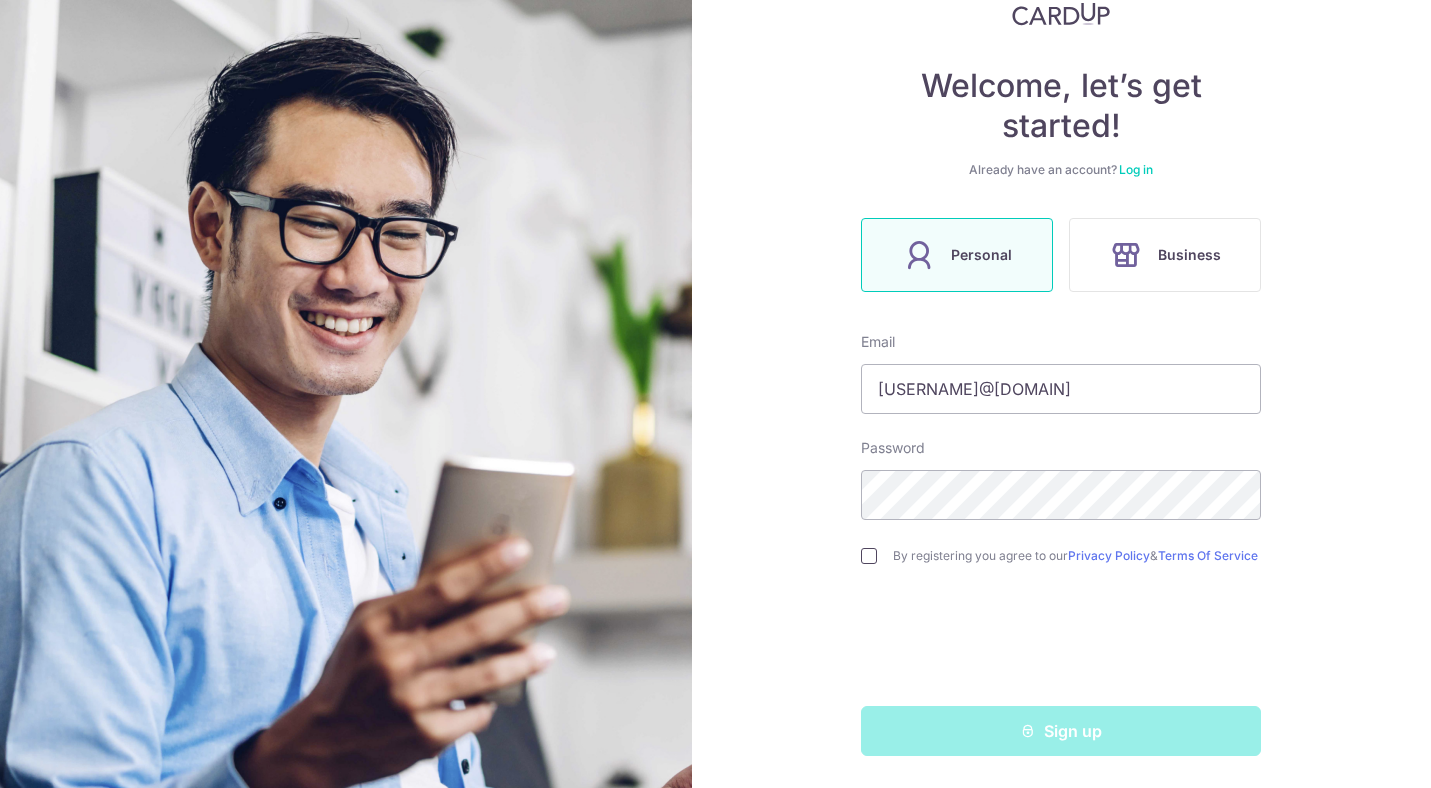 click at bounding box center (869, 556) 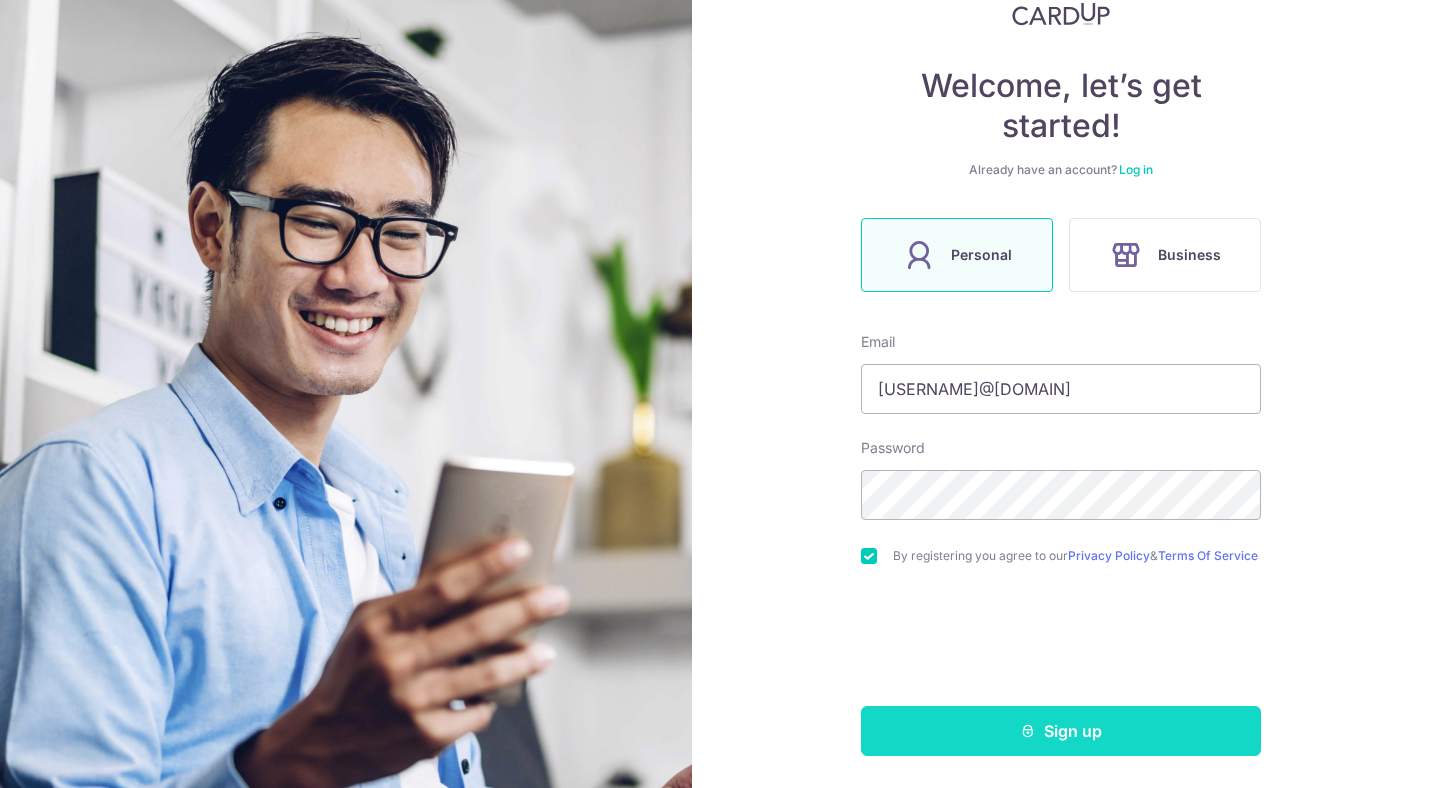 click on "Sign up" at bounding box center (1061, 731) 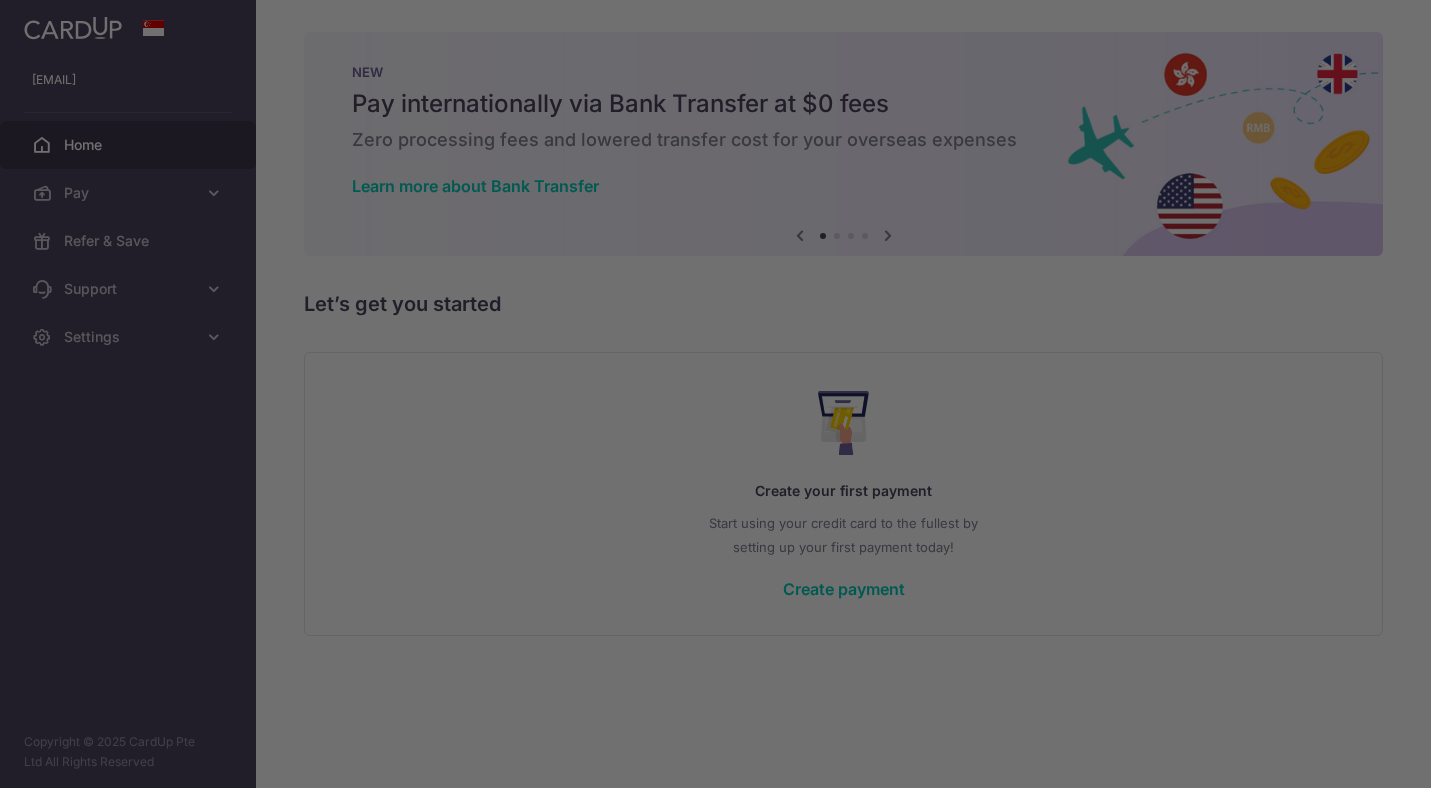 scroll, scrollTop: 0, scrollLeft: 0, axis: both 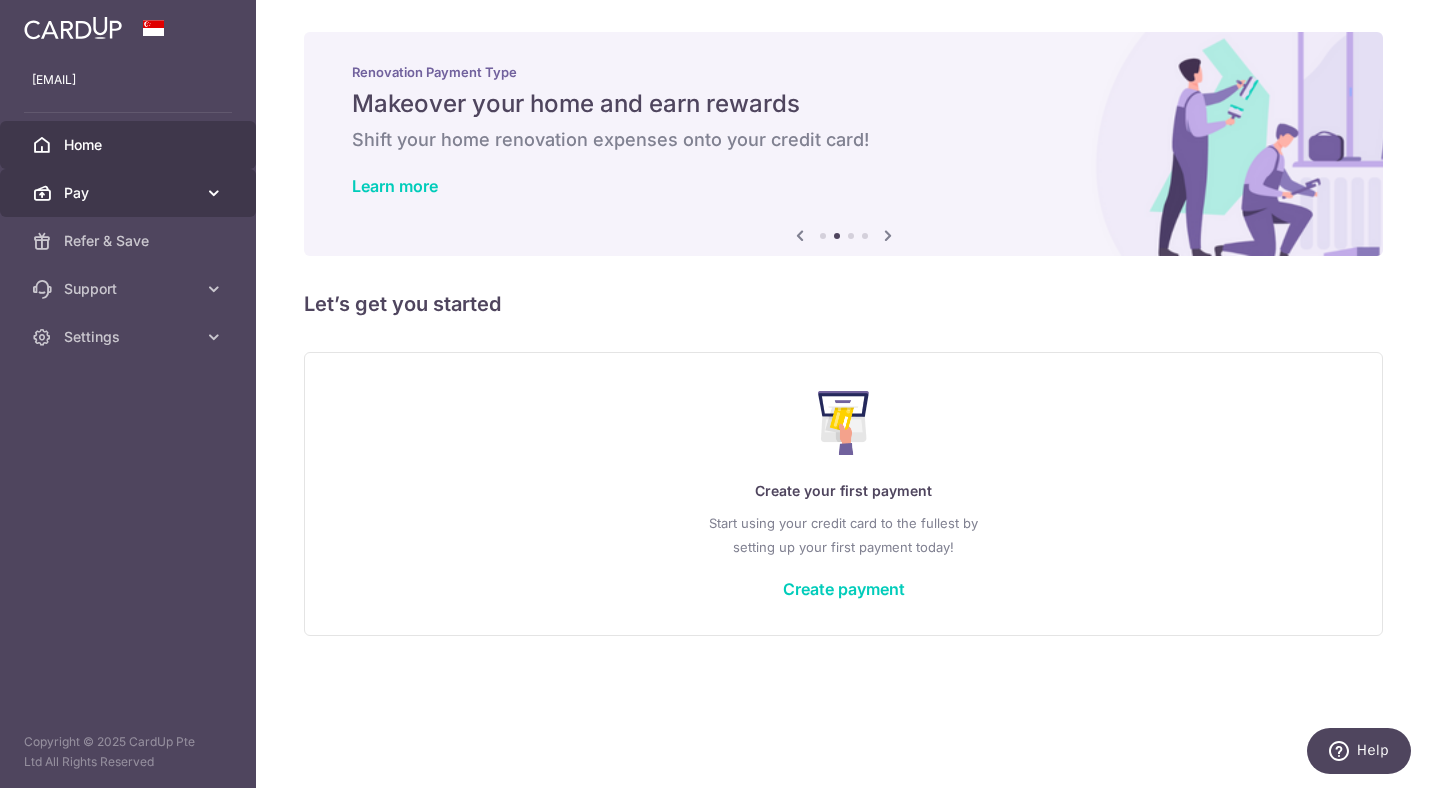 click on "Pay" at bounding box center (130, 193) 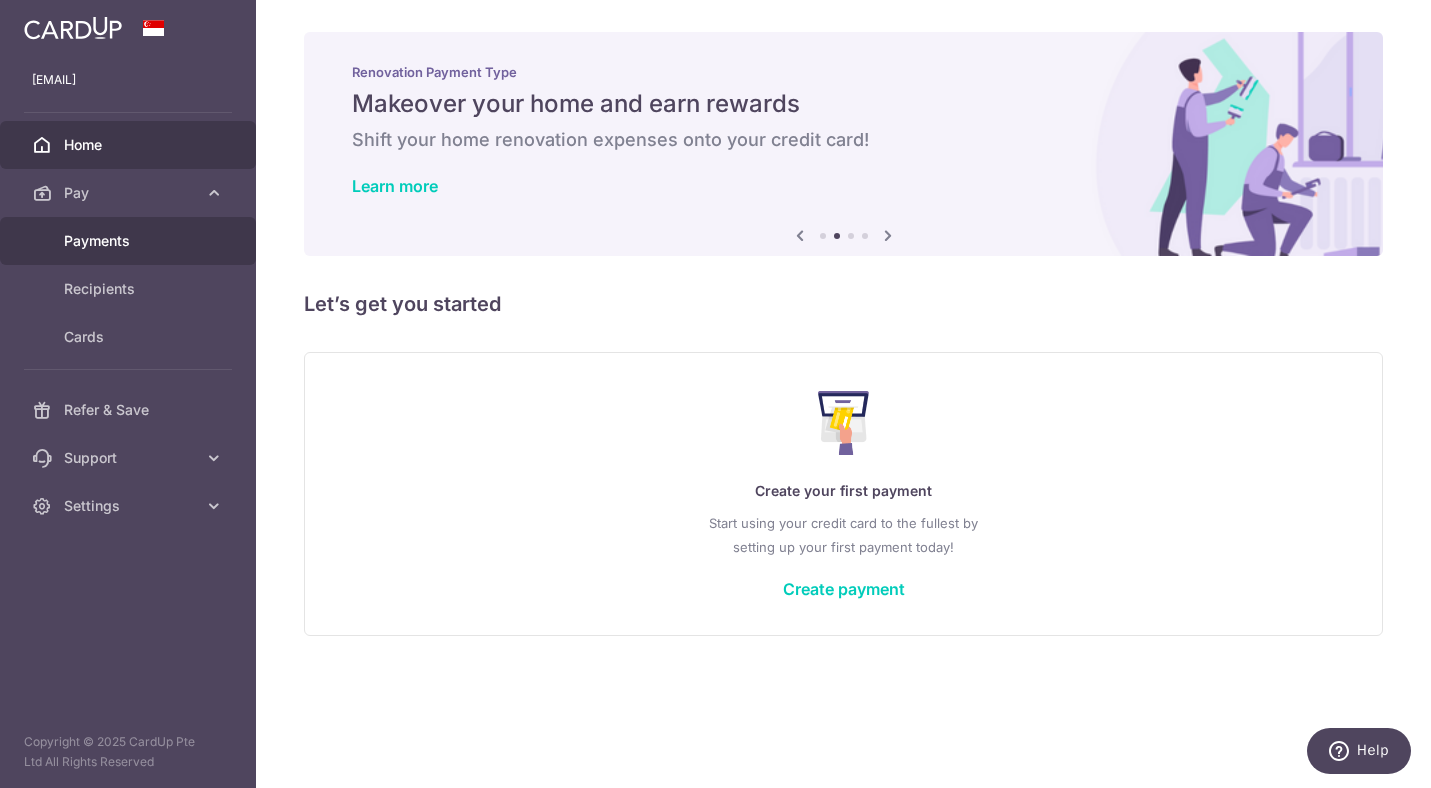 click on "Payments" at bounding box center [130, 241] 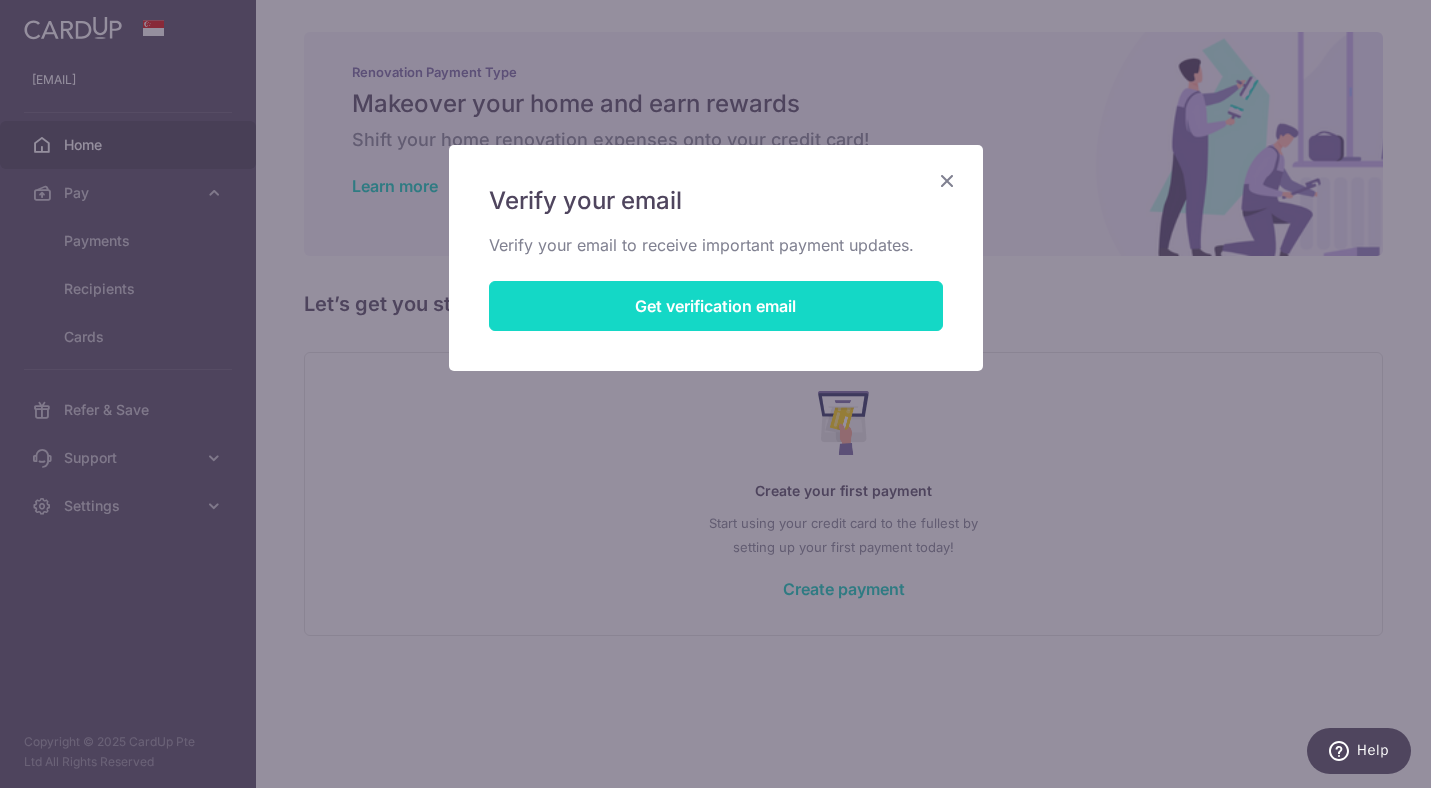 click on "Get verification email" at bounding box center (716, 306) 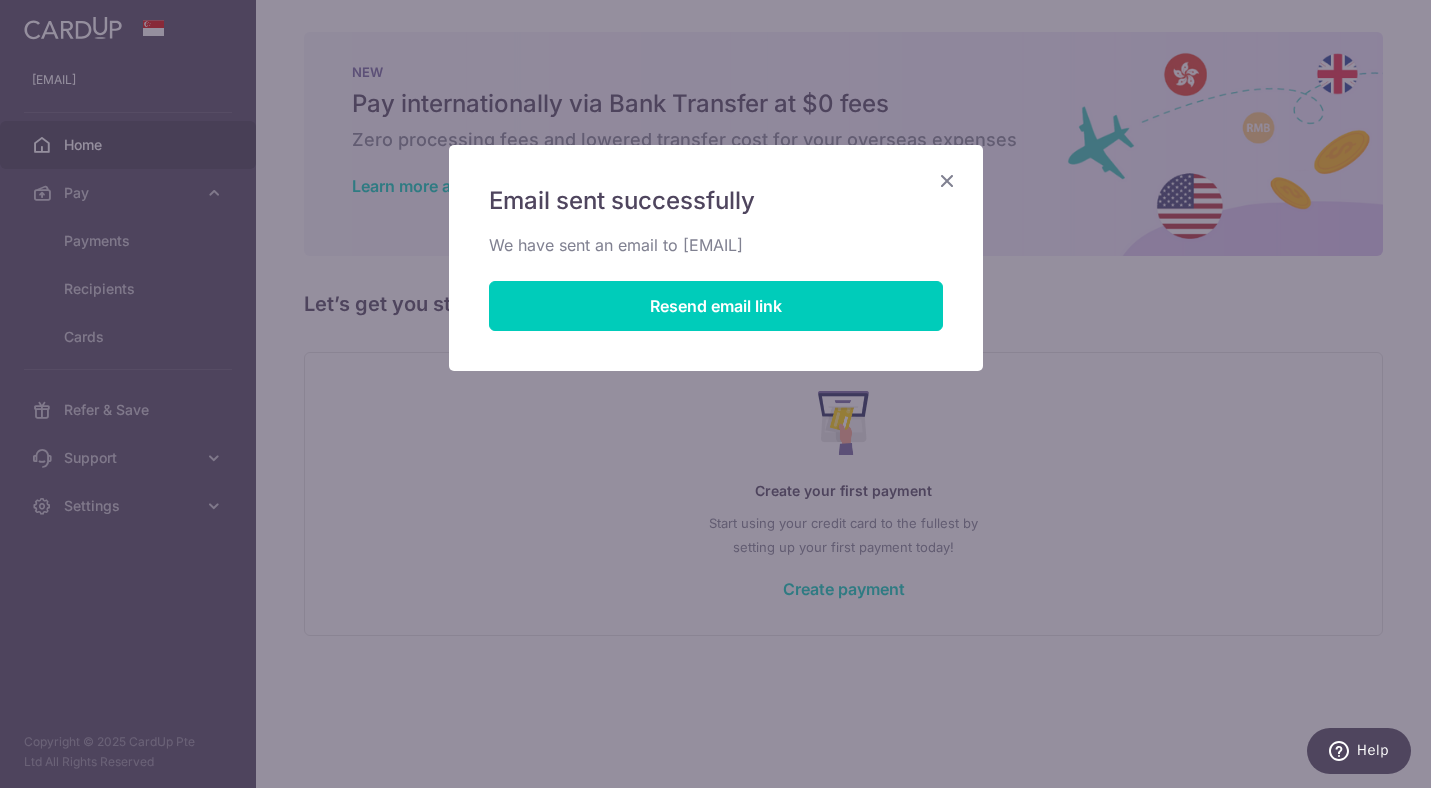 click at bounding box center [947, 180] 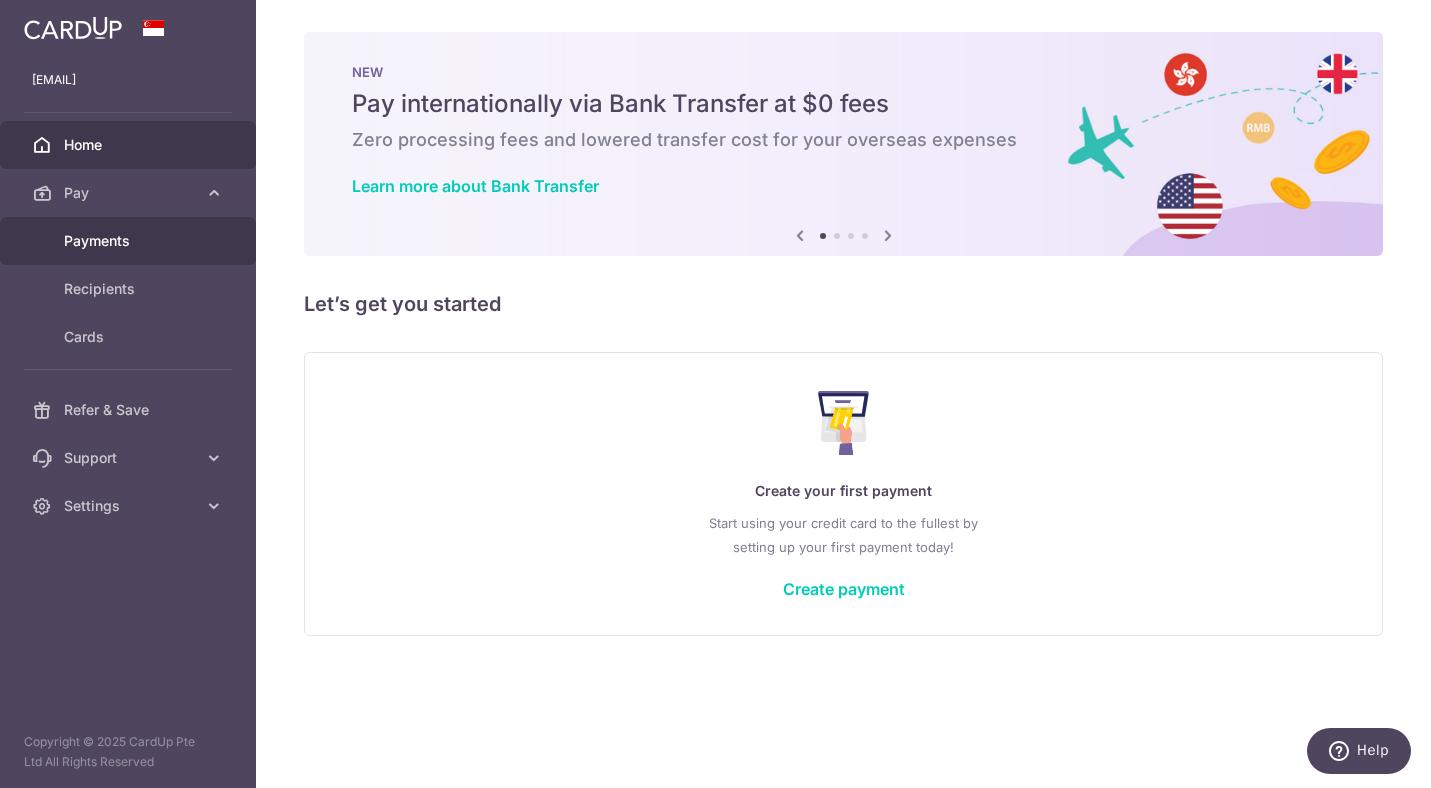 click on "Payments" at bounding box center [130, 241] 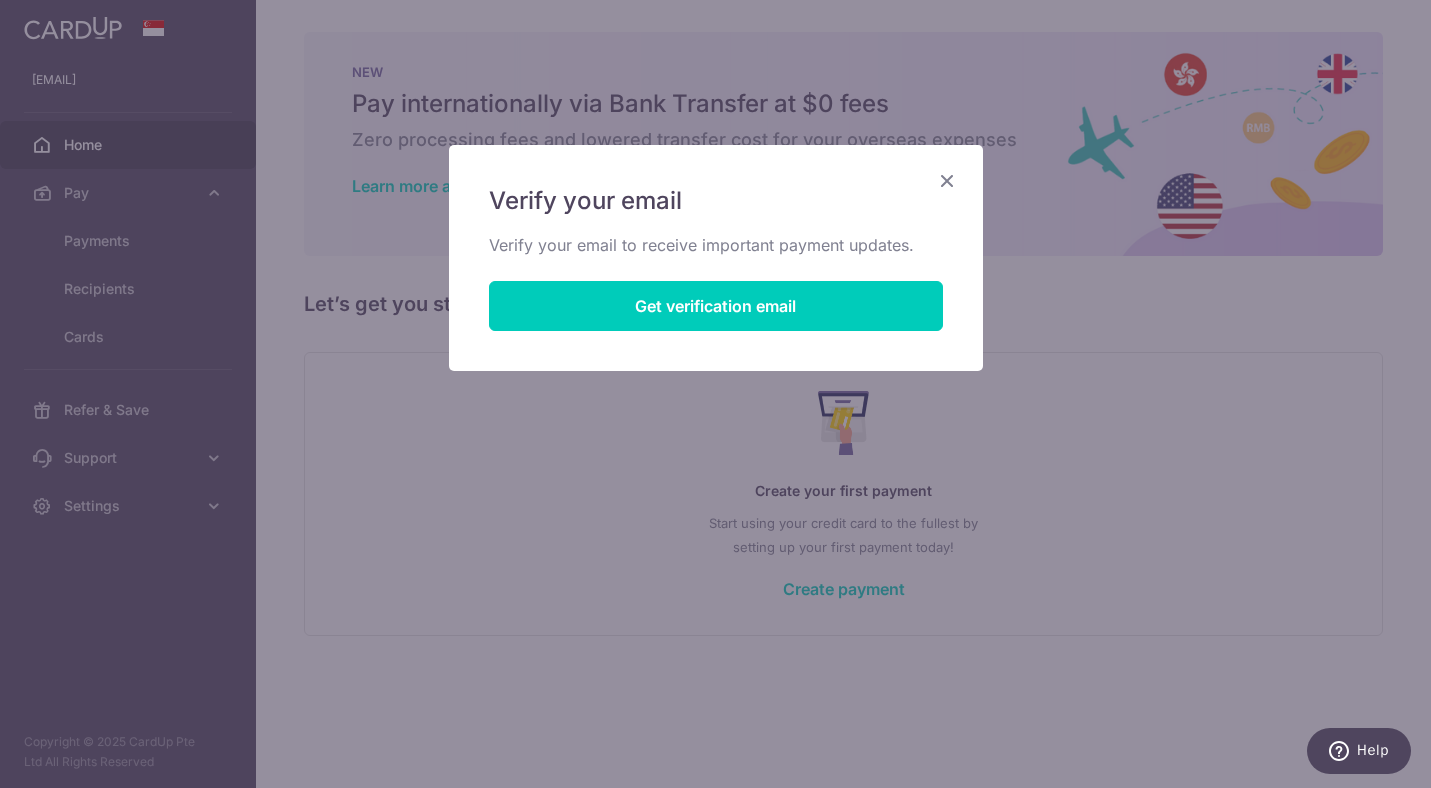 click at bounding box center (947, 180) 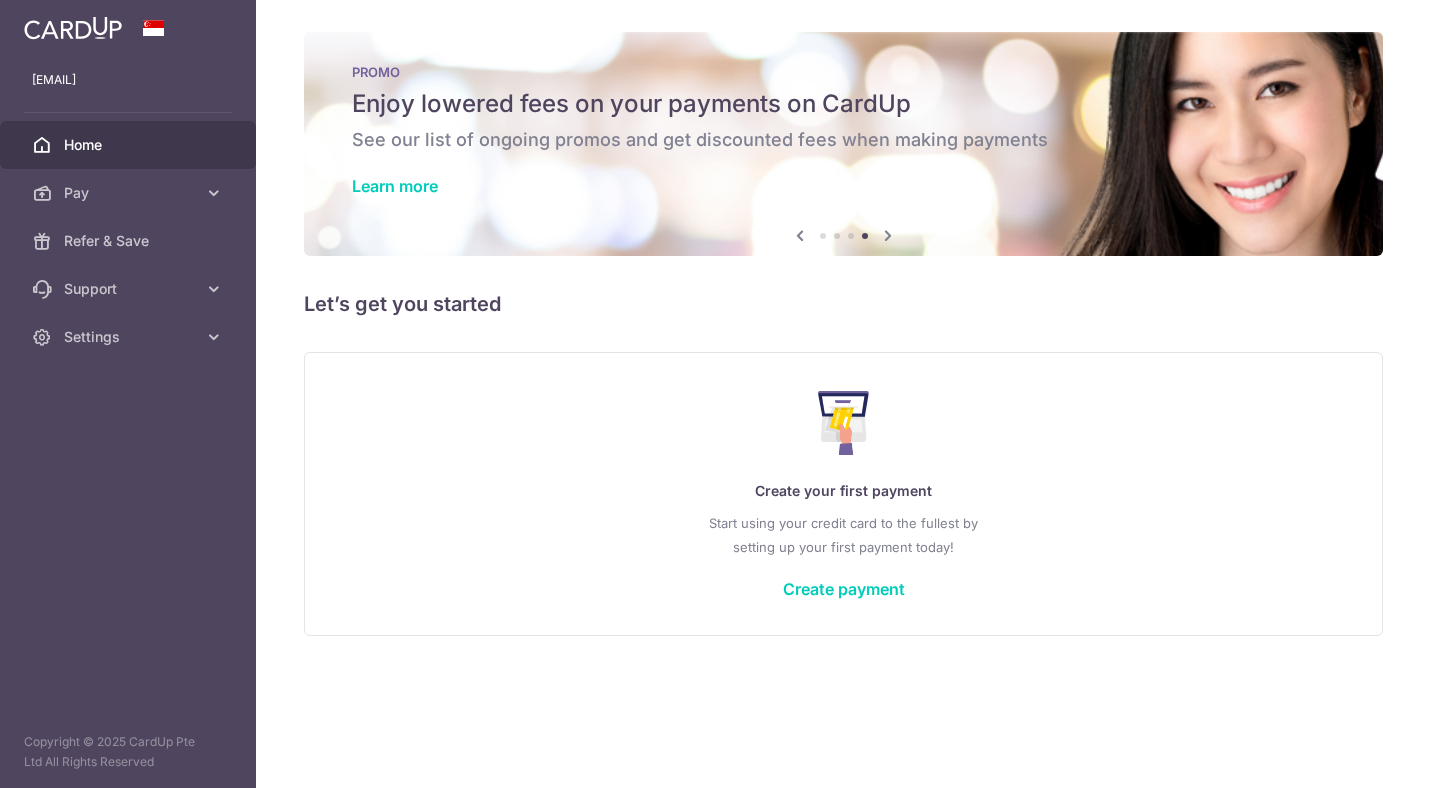 scroll, scrollTop: 0, scrollLeft: 0, axis: both 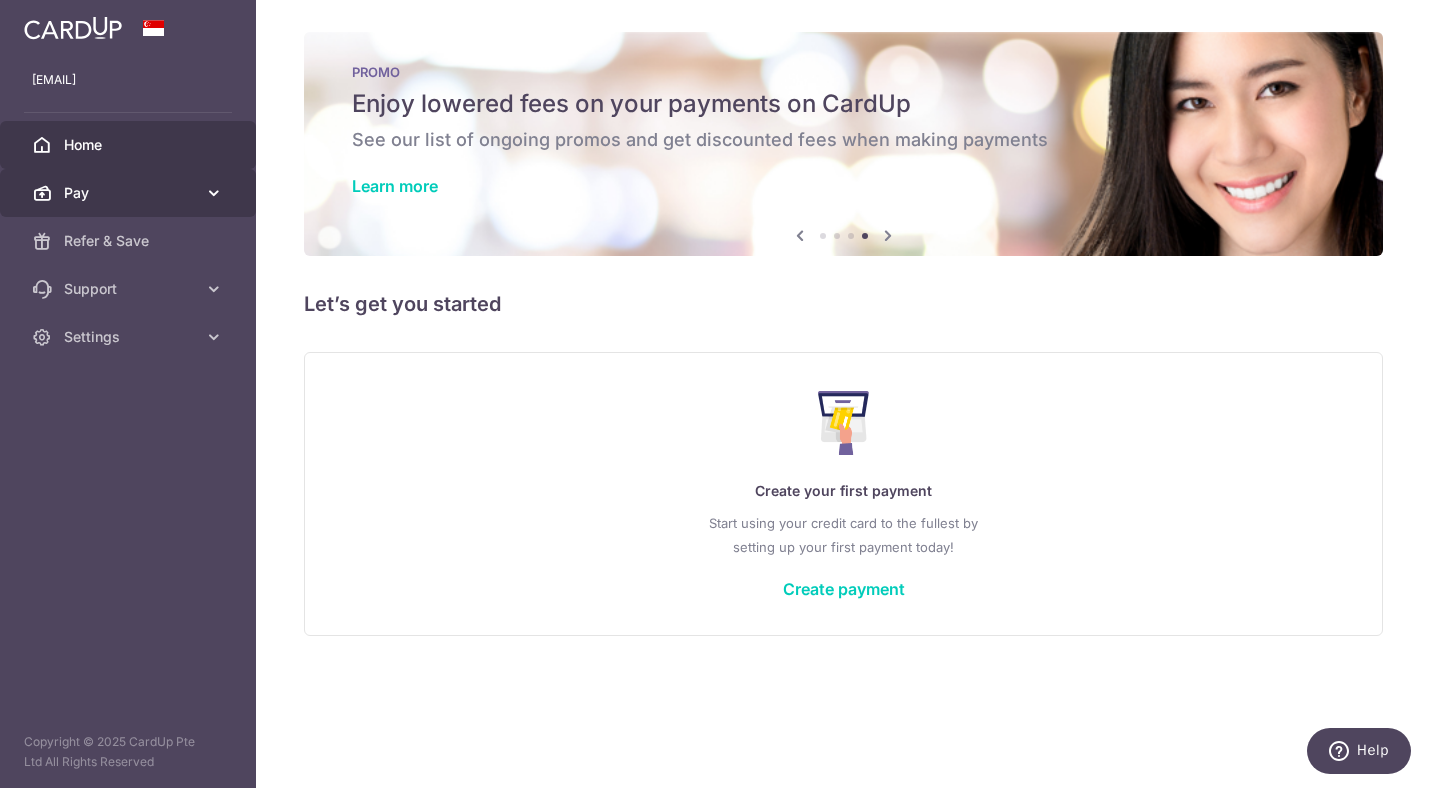 click on "Pay" at bounding box center [130, 193] 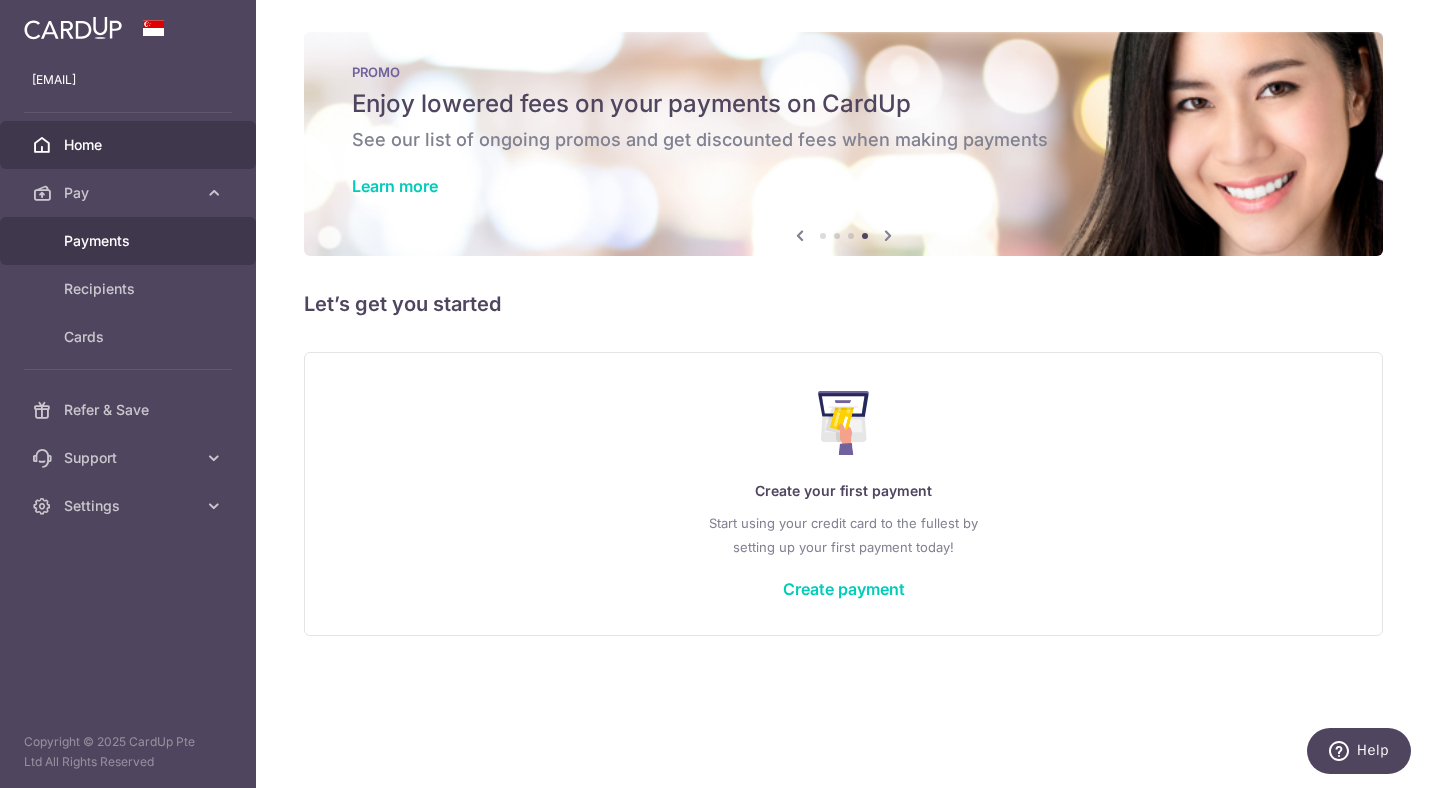 click on "Payments" at bounding box center [130, 241] 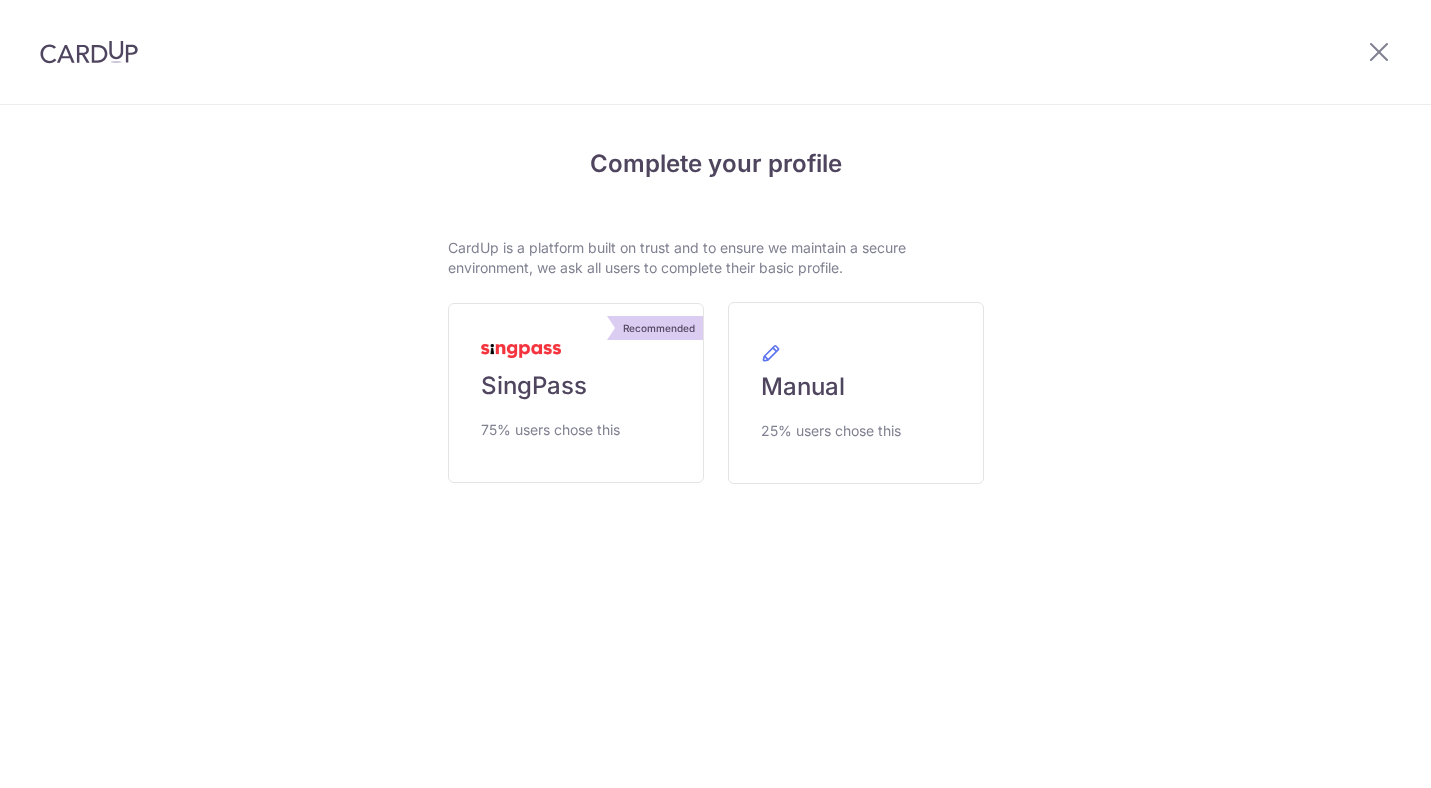scroll, scrollTop: 0, scrollLeft: 0, axis: both 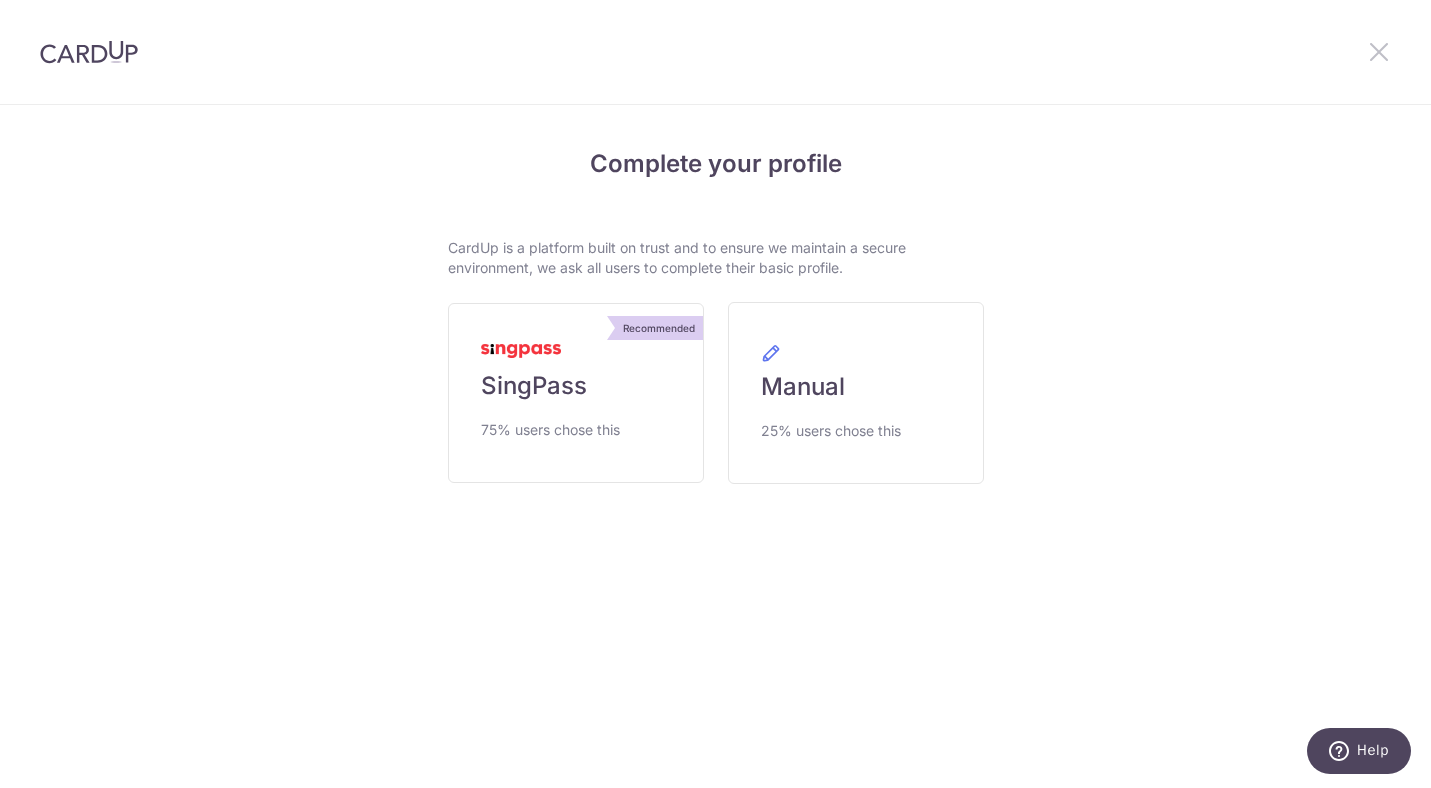 click at bounding box center (1379, 51) 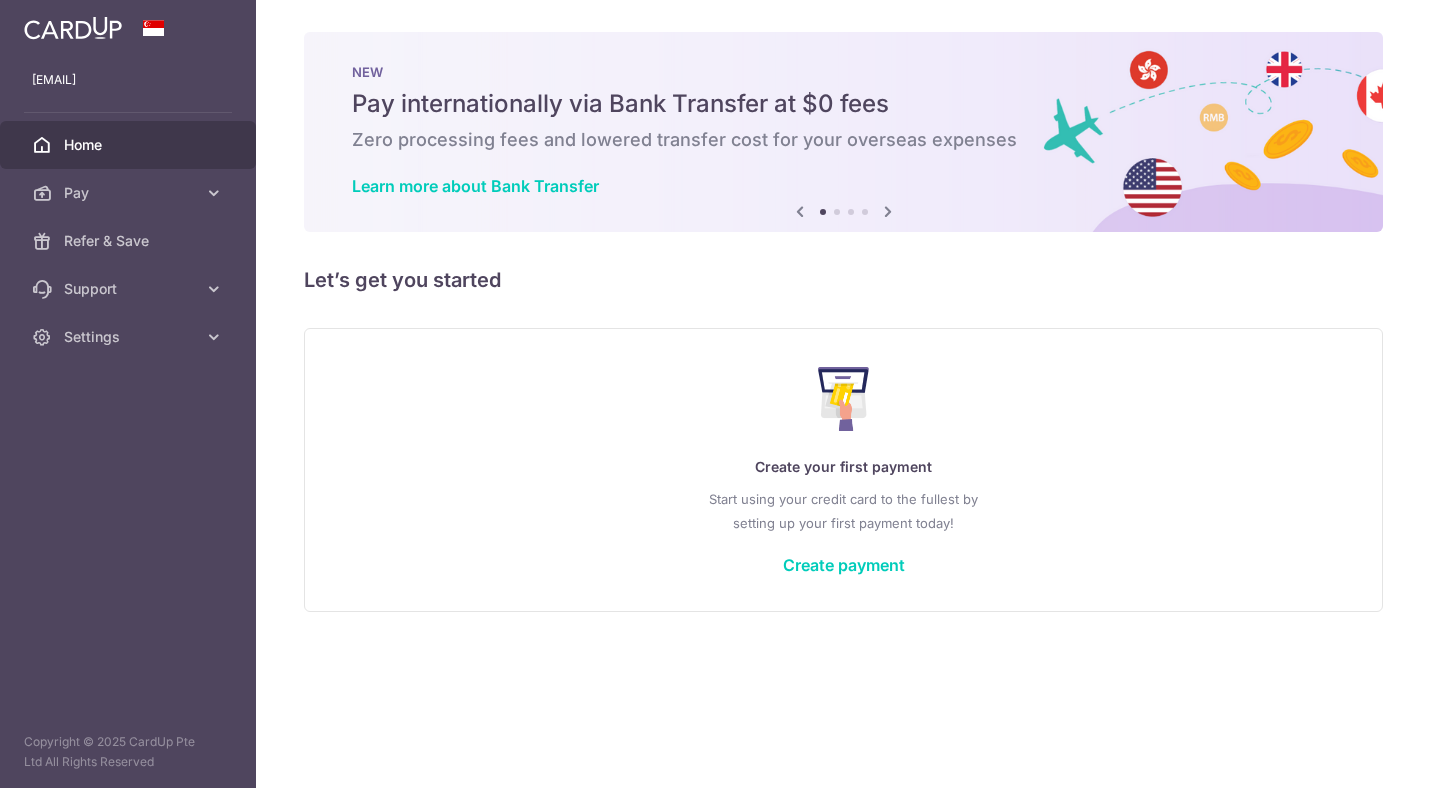 scroll, scrollTop: 0, scrollLeft: 0, axis: both 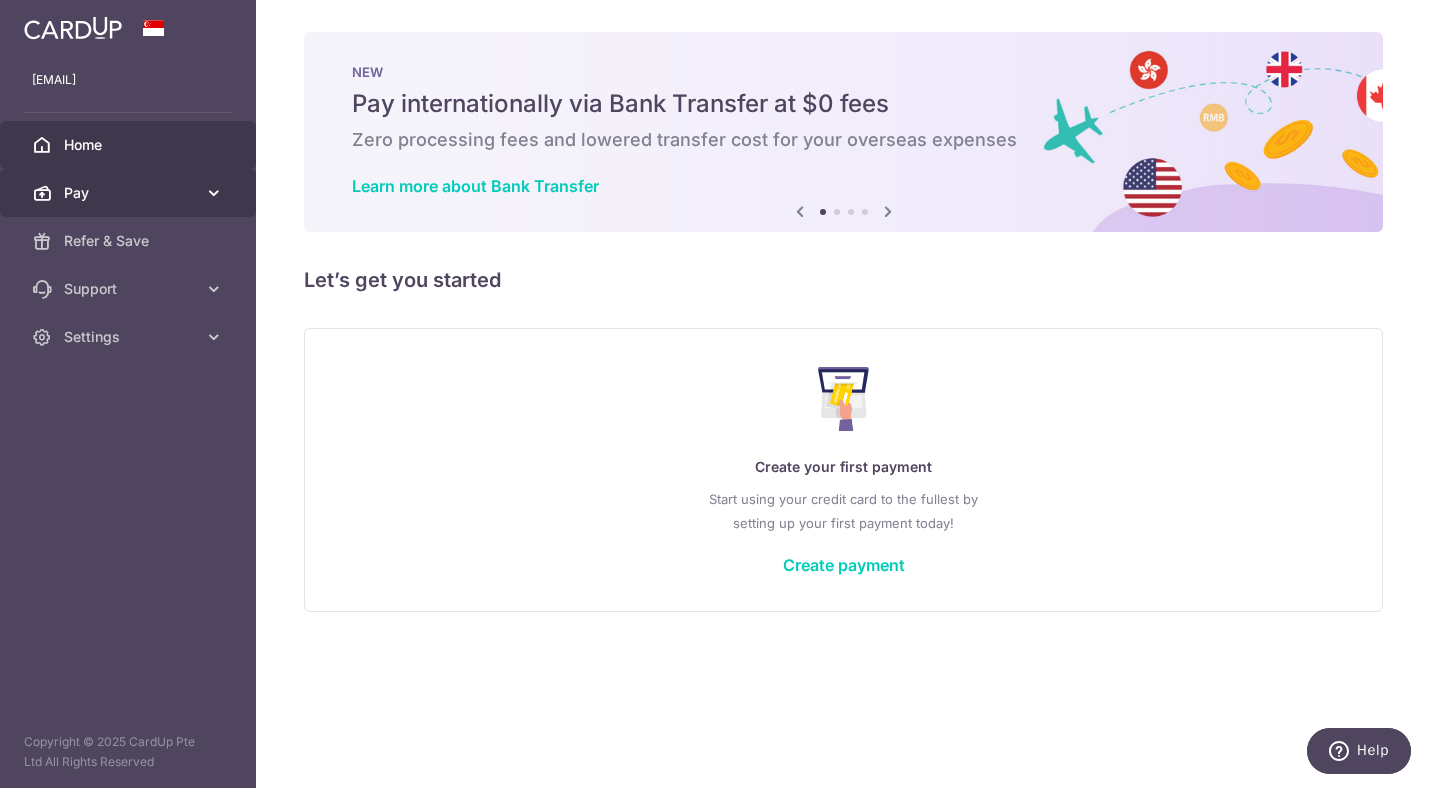 click on "Pay" at bounding box center (130, 193) 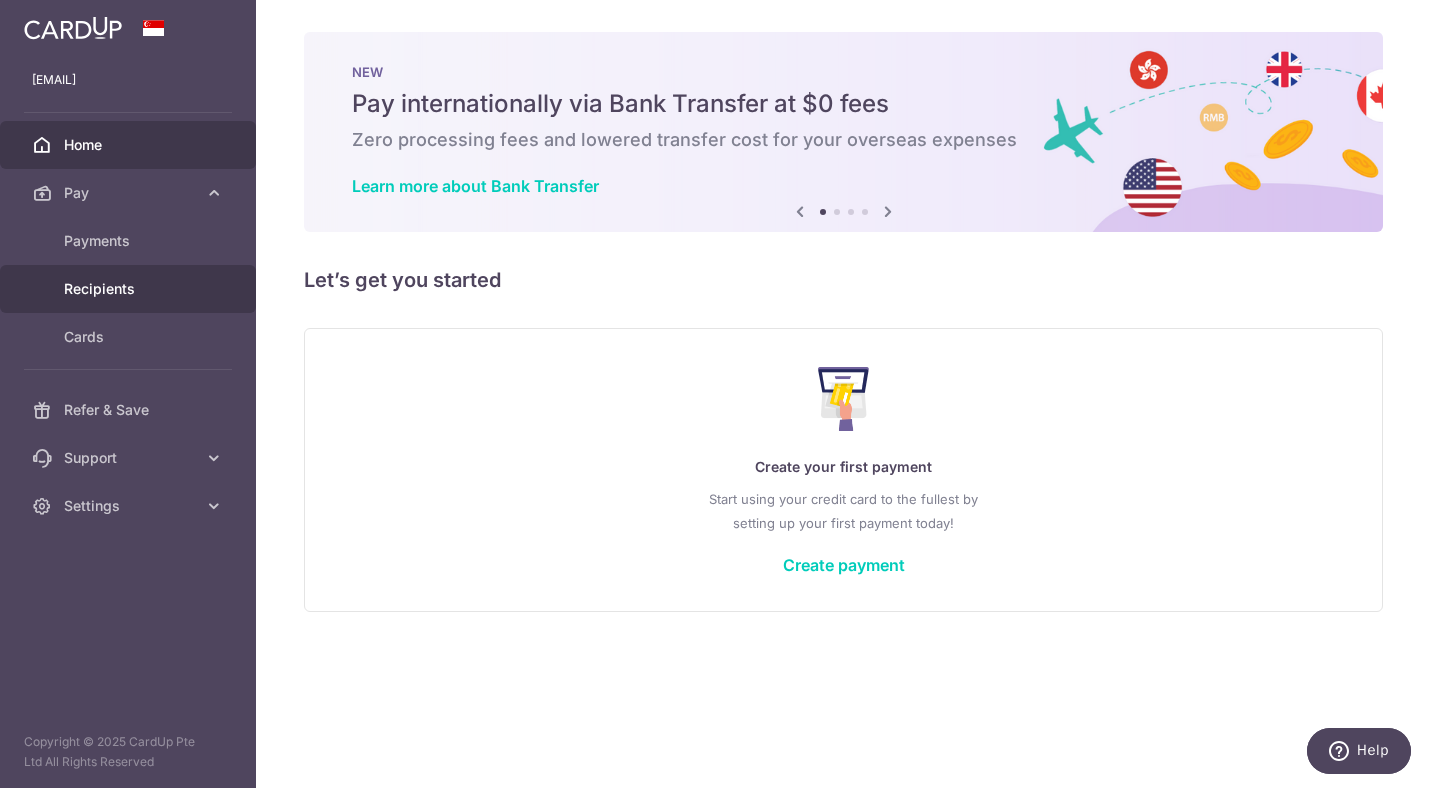 click on "Recipients" at bounding box center [130, 289] 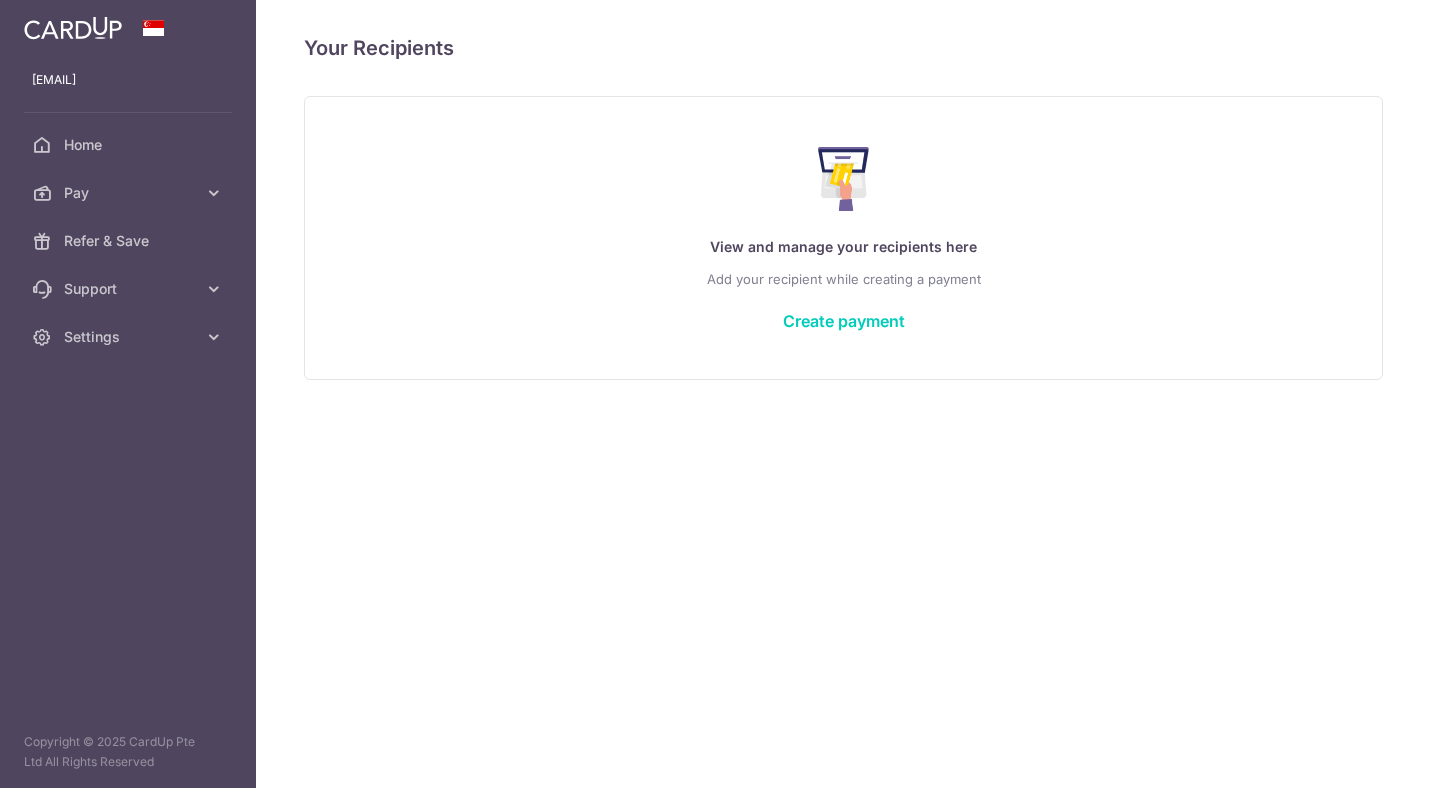 scroll, scrollTop: 0, scrollLeft: 0, axis: both 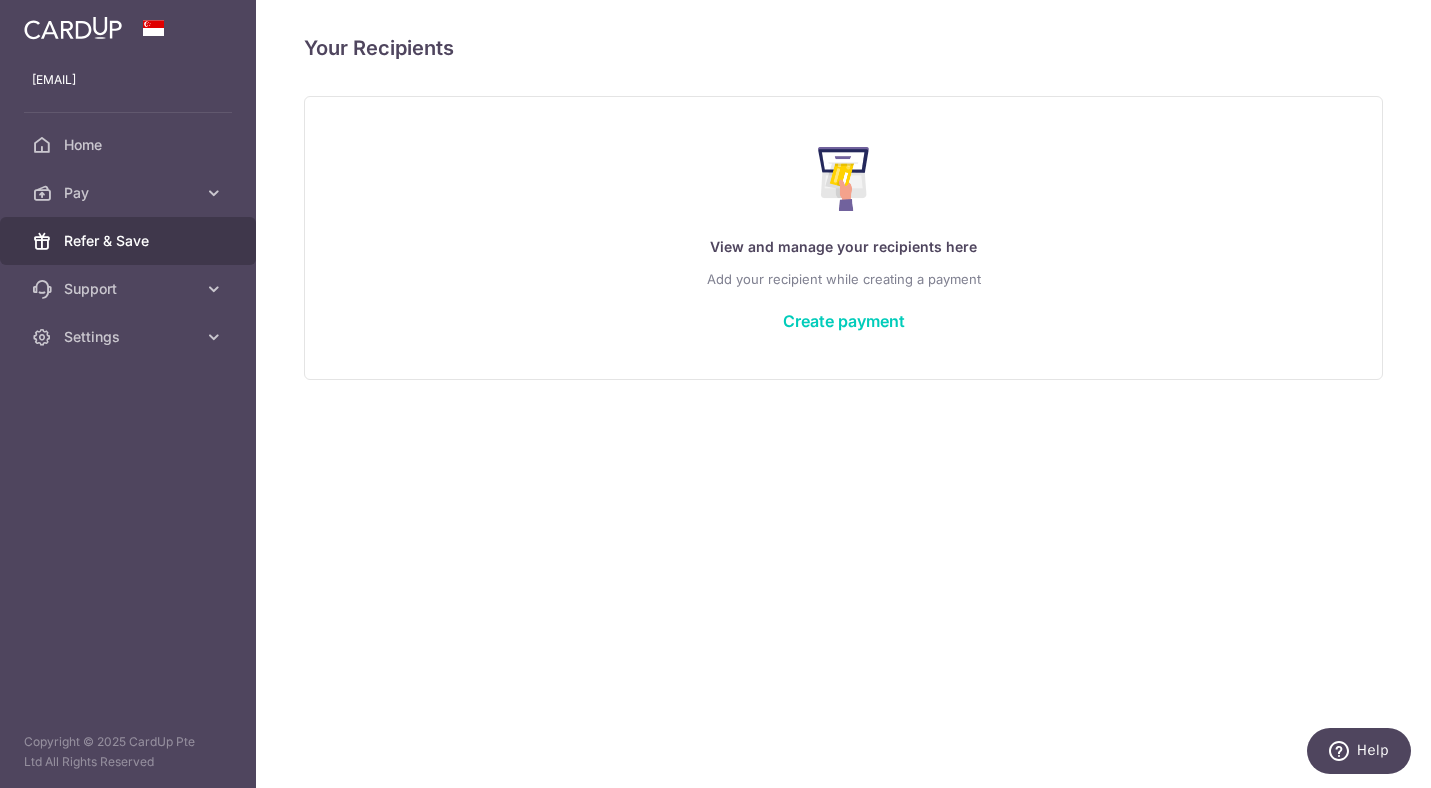 click on "Refer & Save" at bounding box center (130, 241) 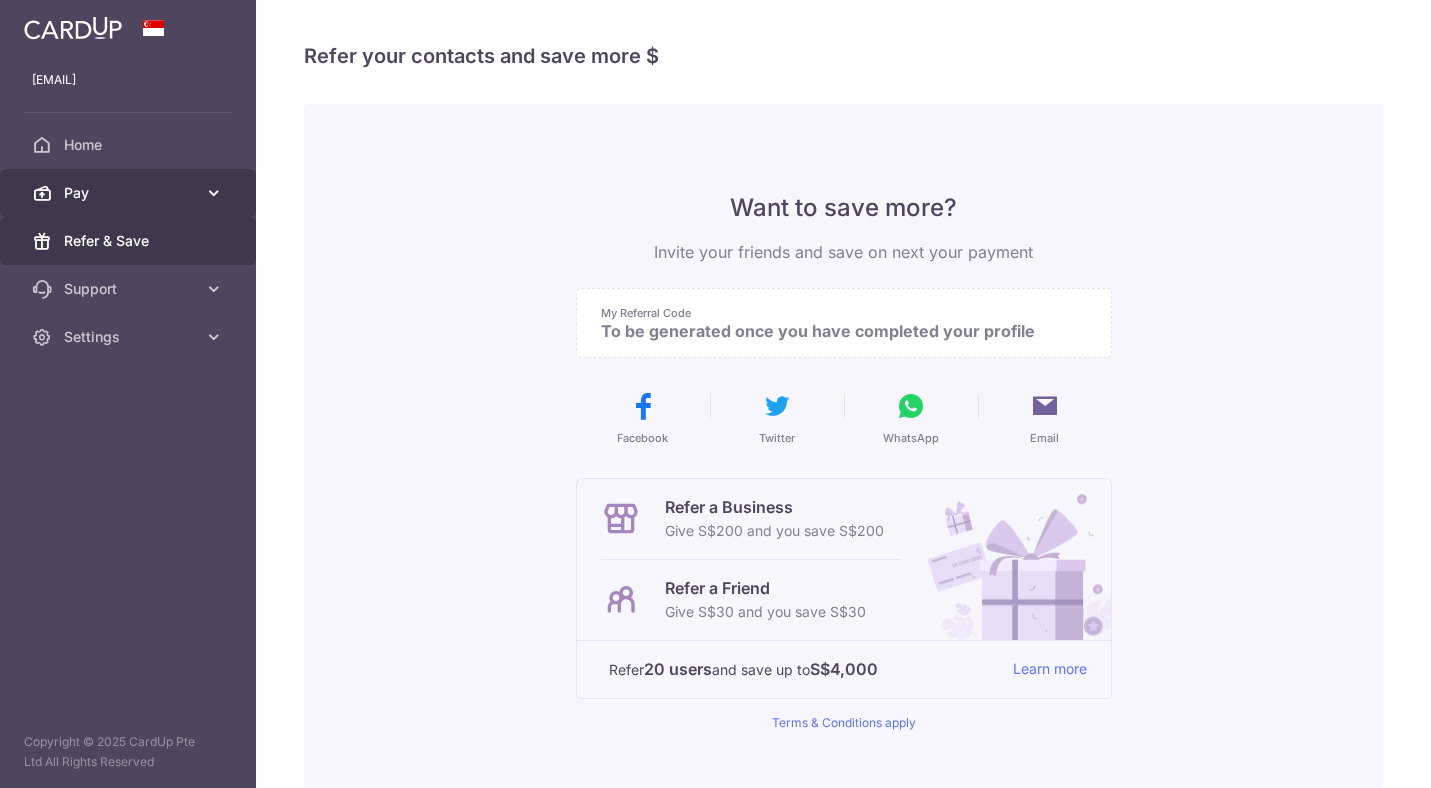 scroll, scrollTop: 0, scrollLeft: 0, axis: both 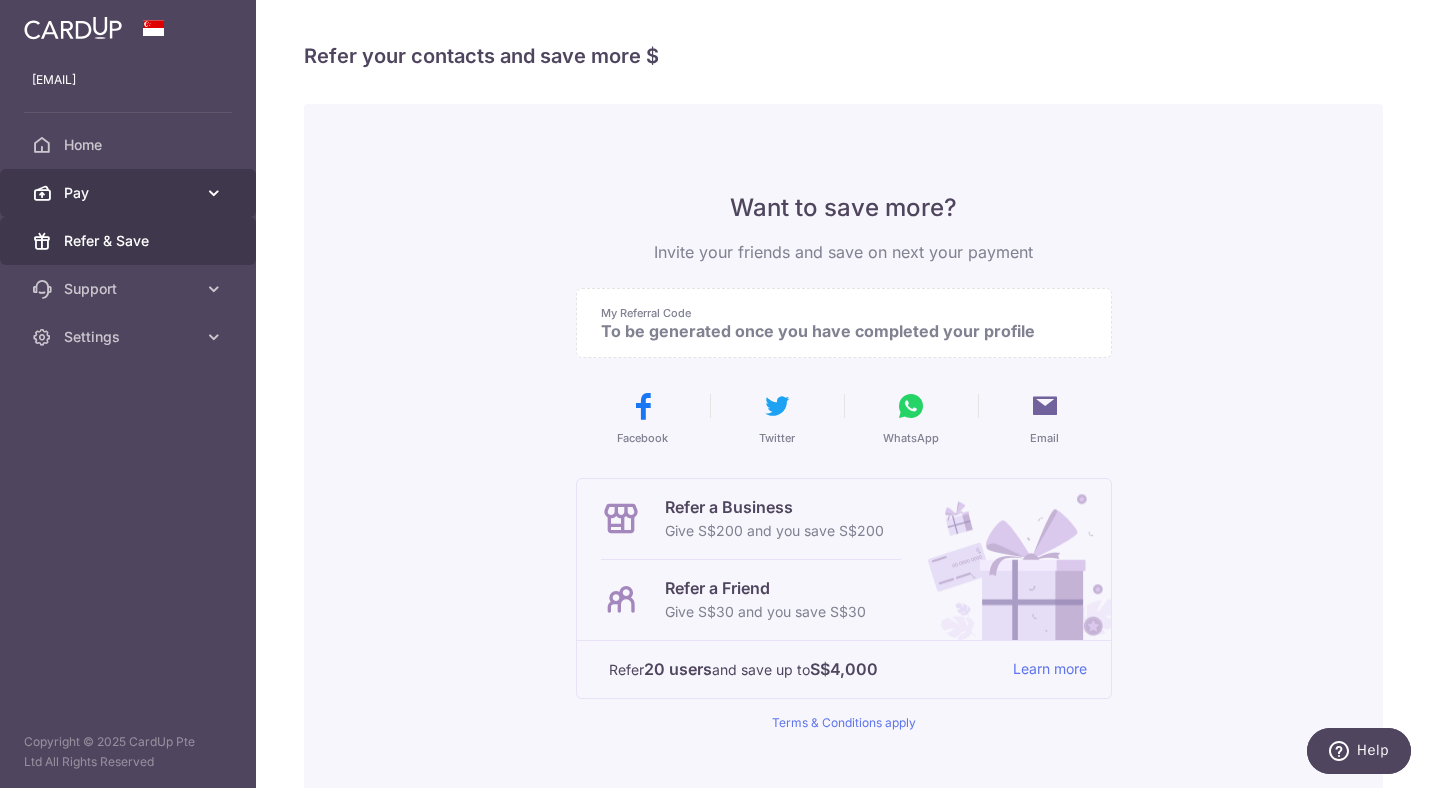 click on "Pay" at bounding box center [130, 193] 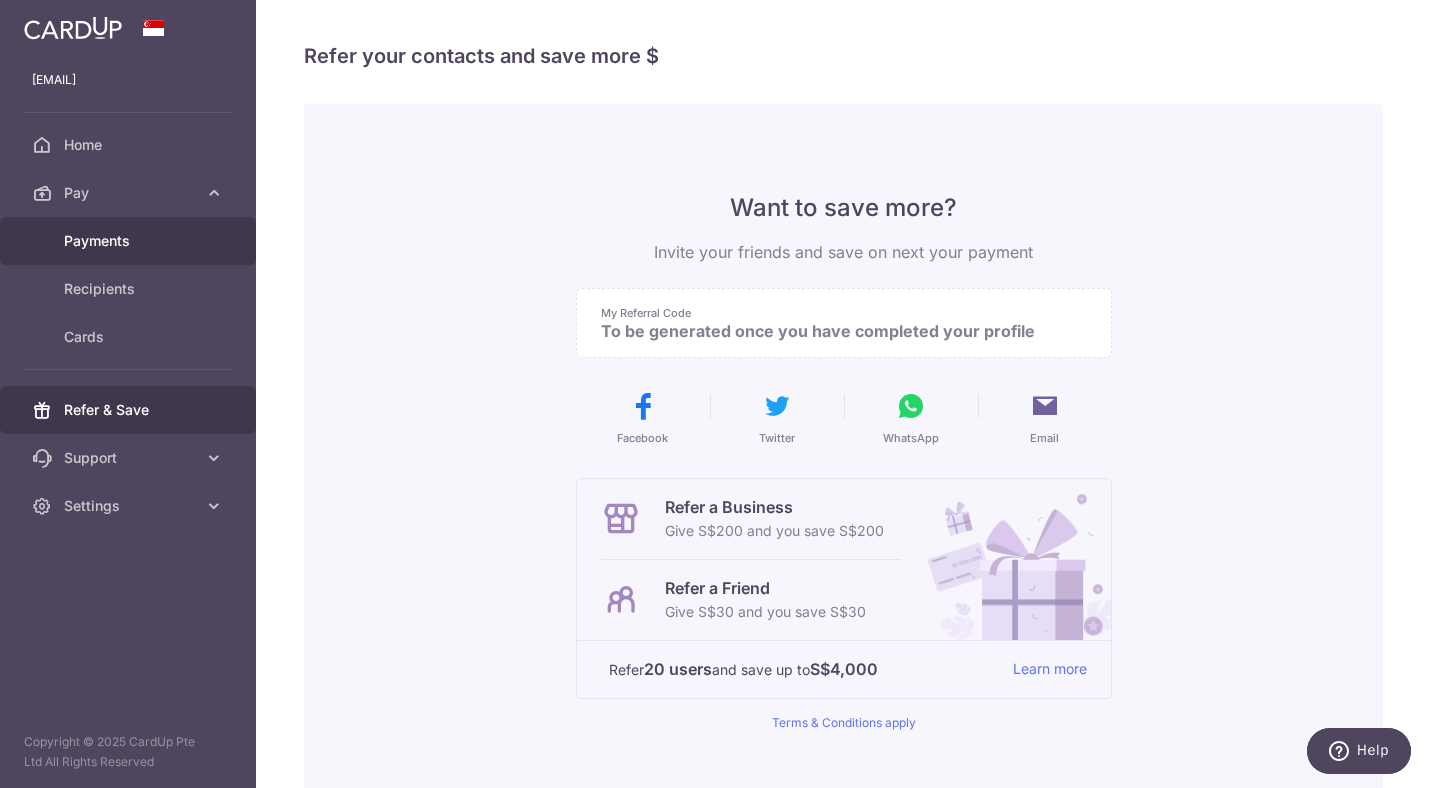 click on "Payments" at bounding box center (130, 241) 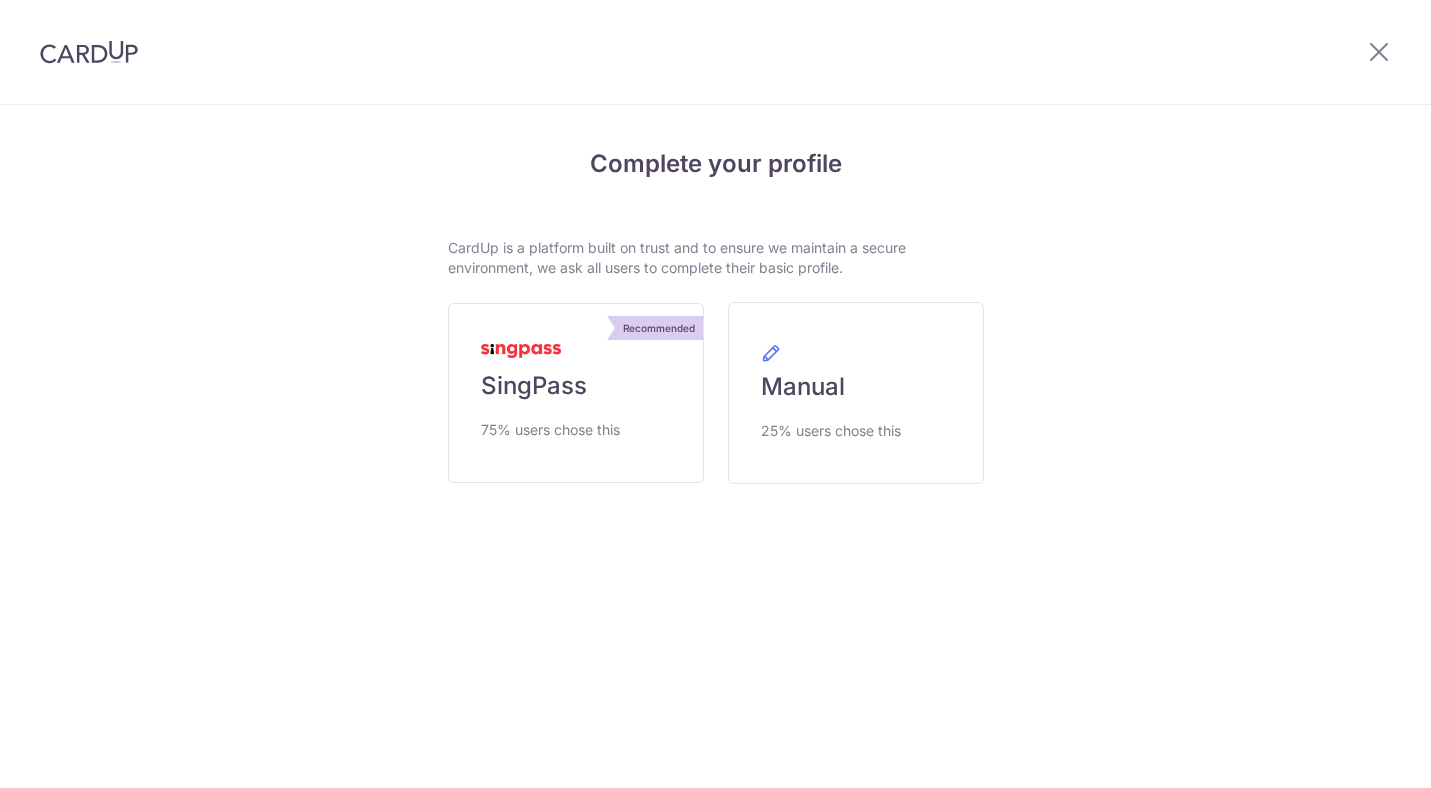 scroll, scrollTop: 0, scrollLeft: 0, axis: both 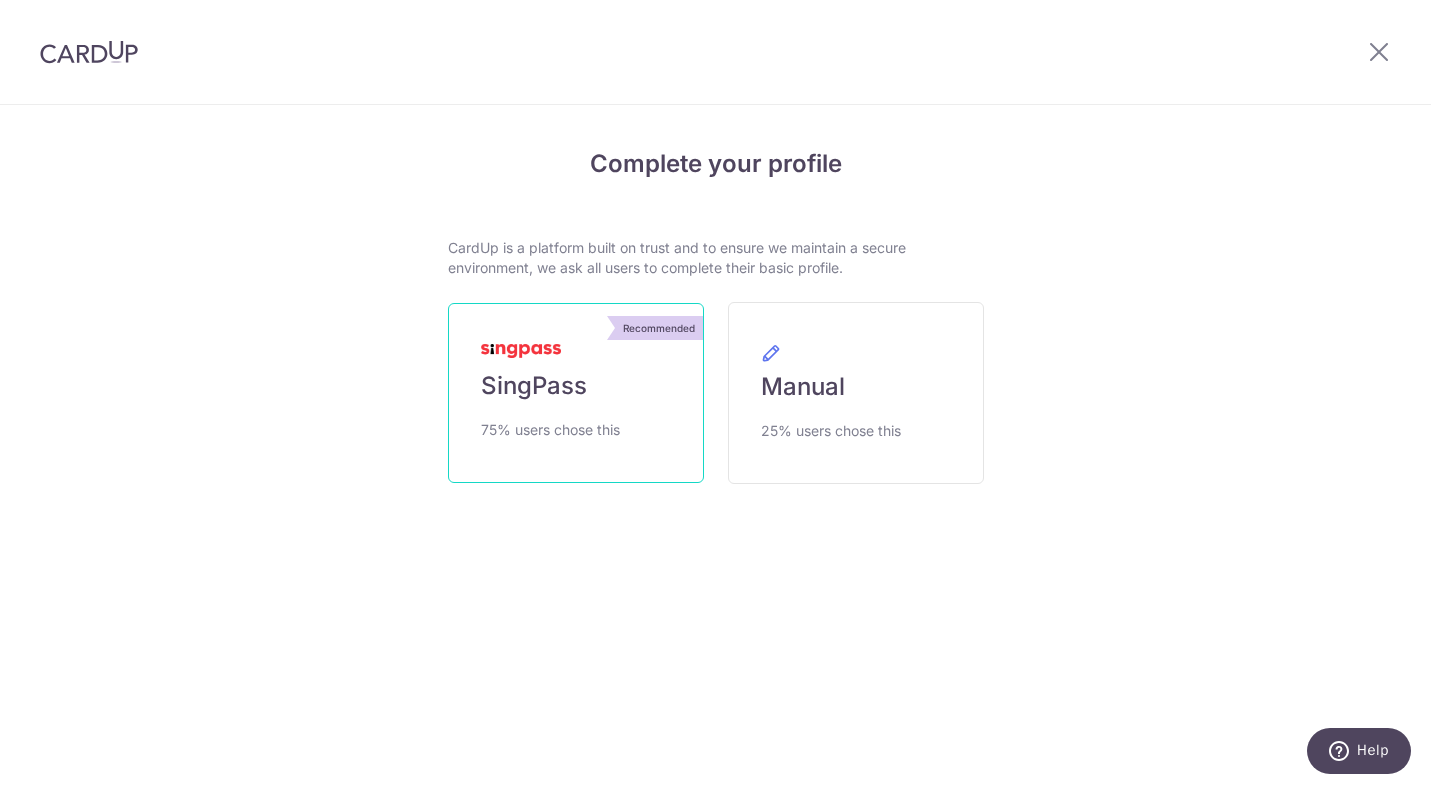 click on "SingPass" at bounding box center [534, 386] 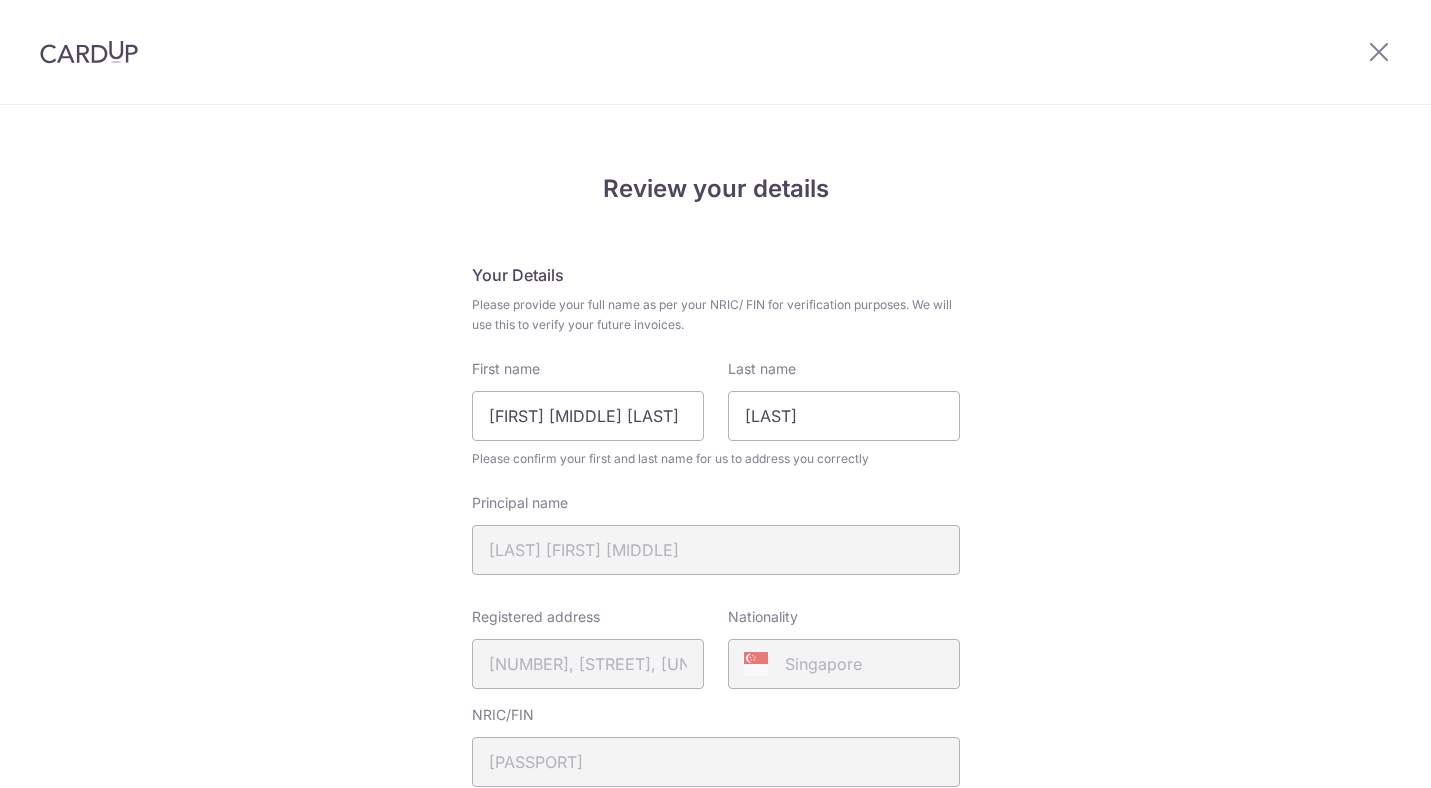 scroll, scrollTop: 0, scrollLeft: 0, axis: both 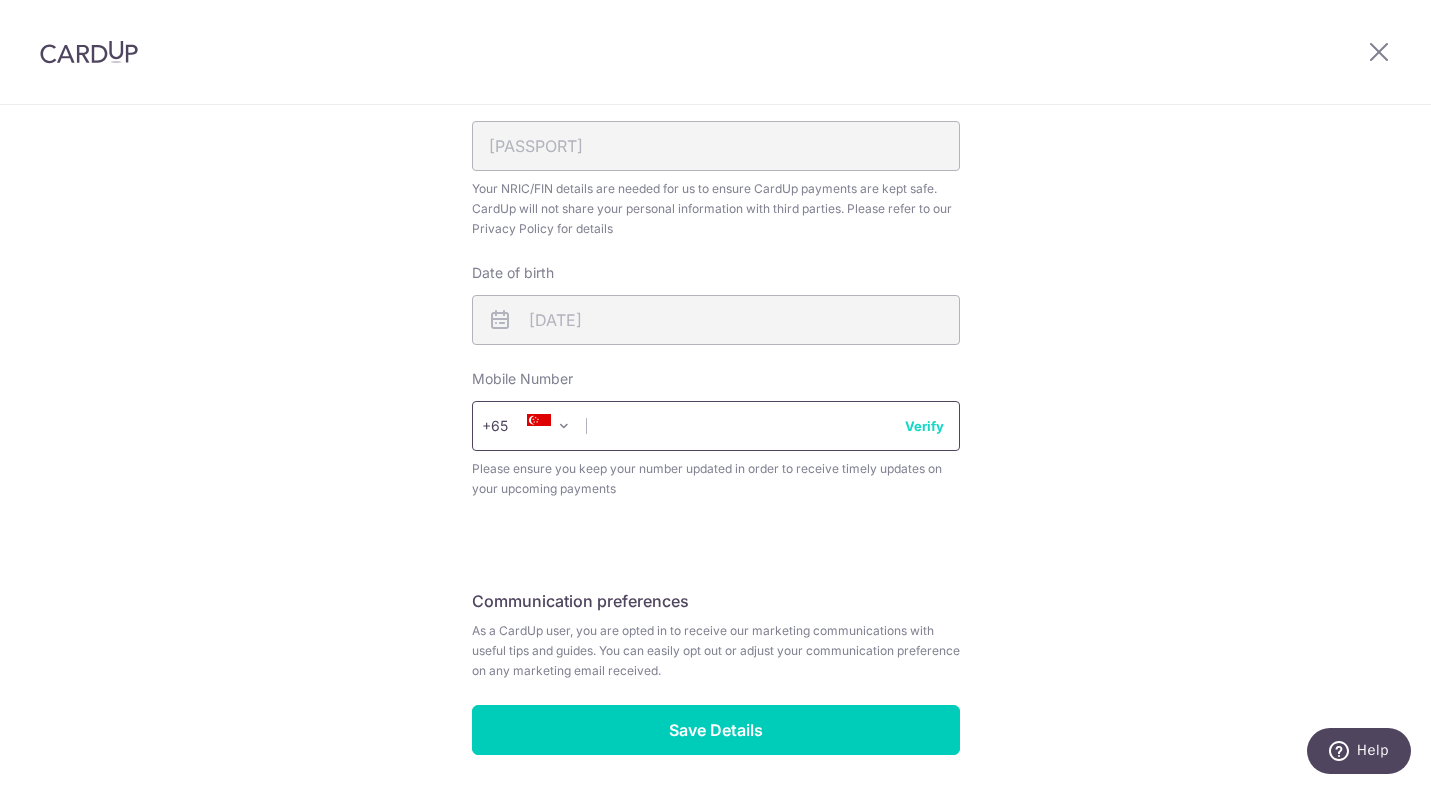 click at bounding box center [716, 426] 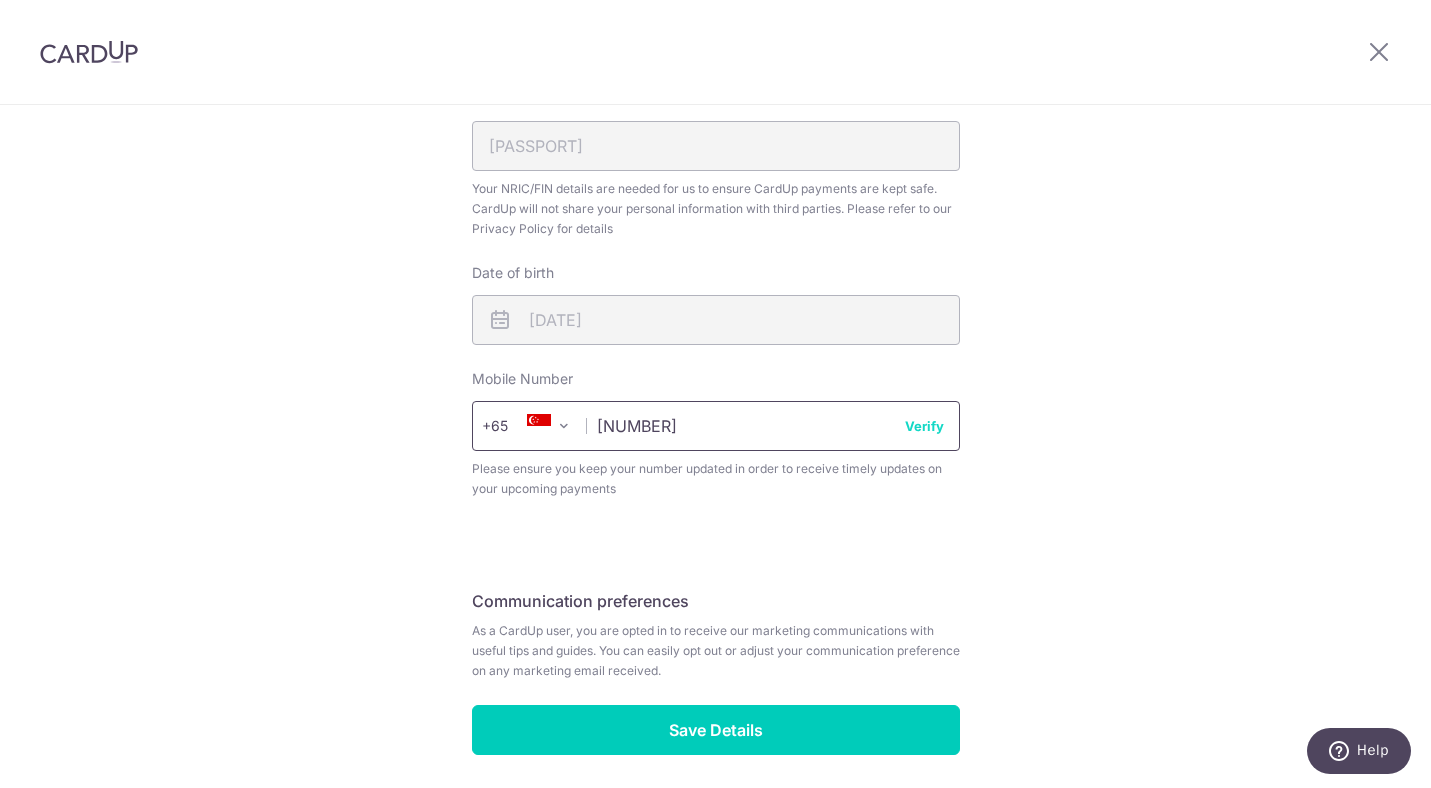 type on "81210779" 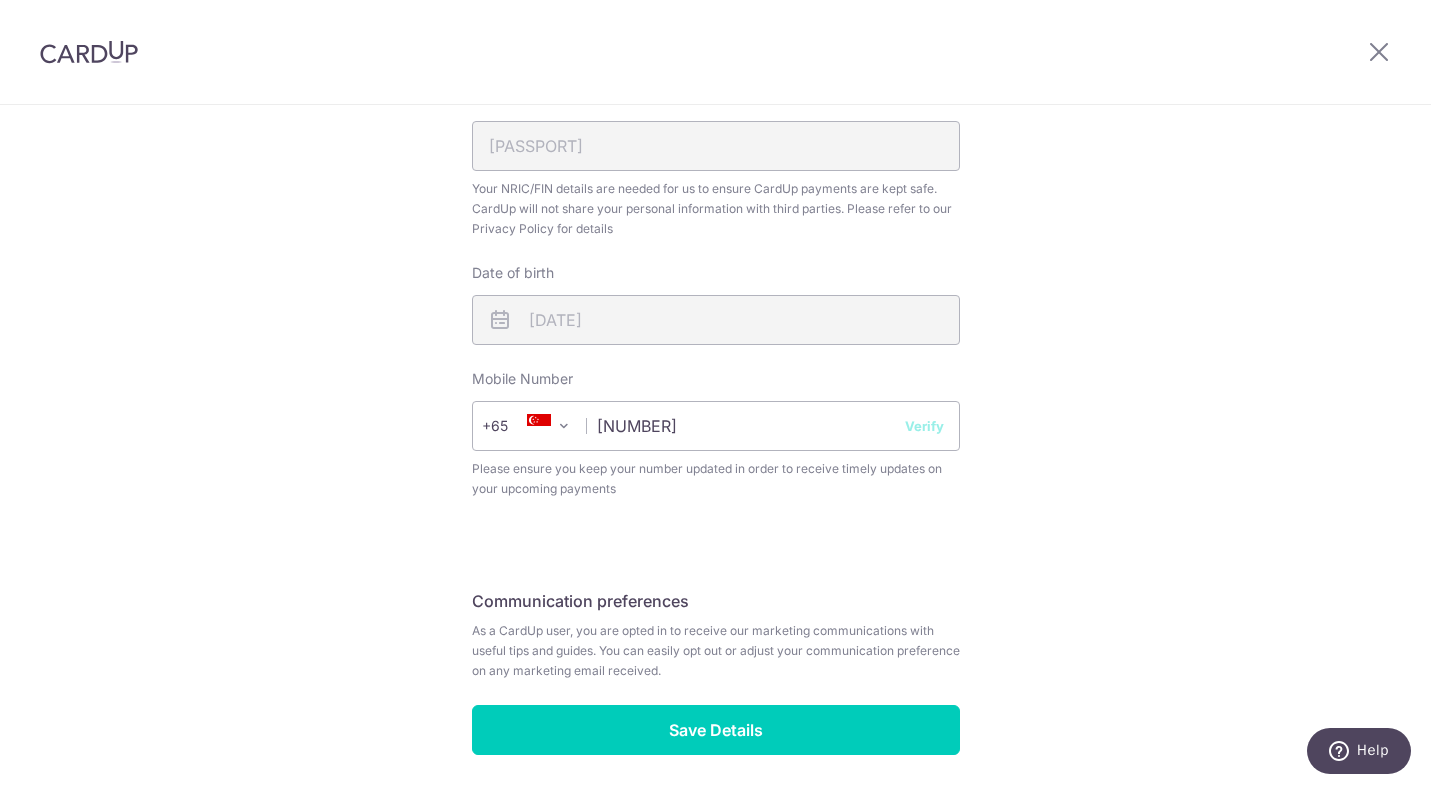 click on "Verify" at bounding box center (924, 426) 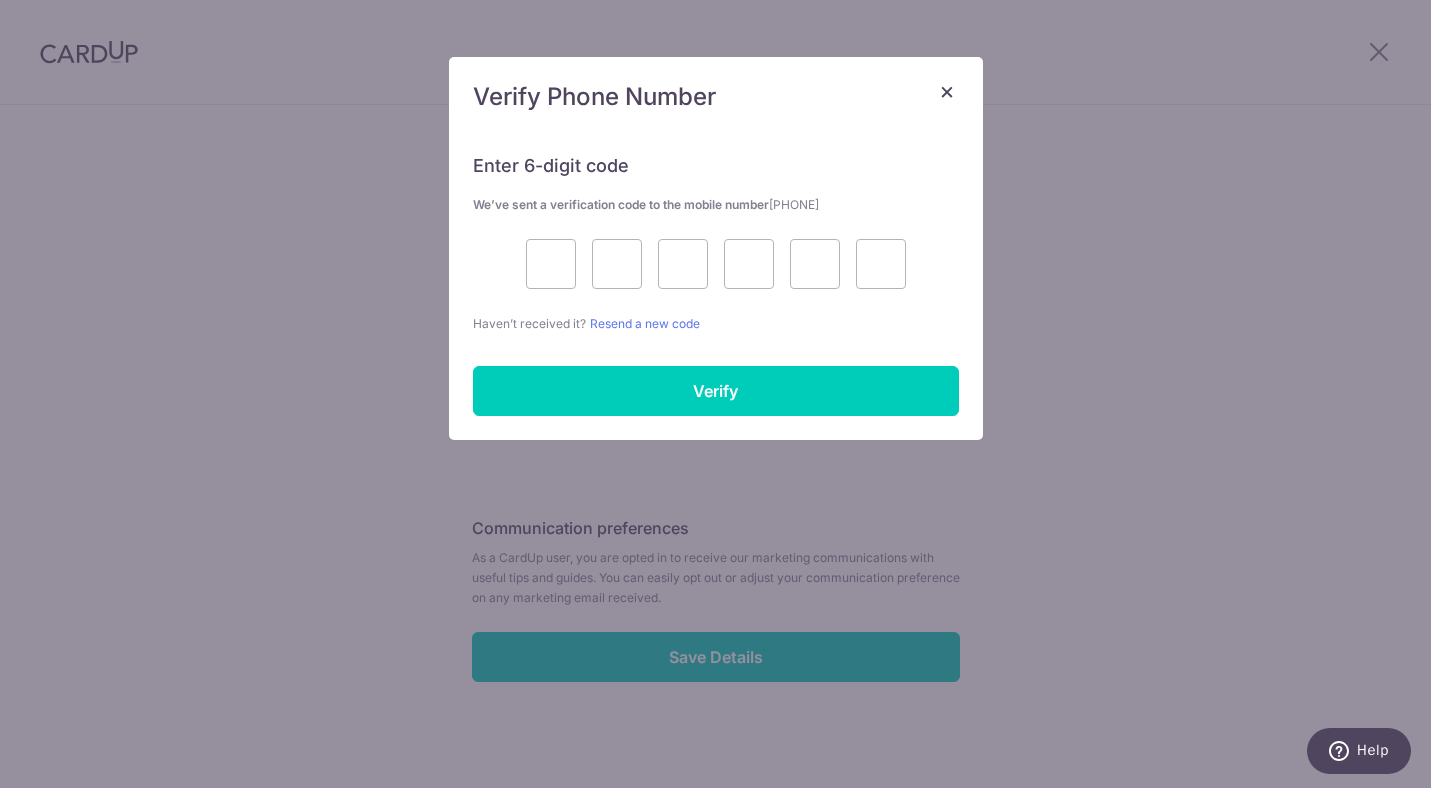 scroll, scrollTop: 693, scrollLeft: 0, axis: vertical 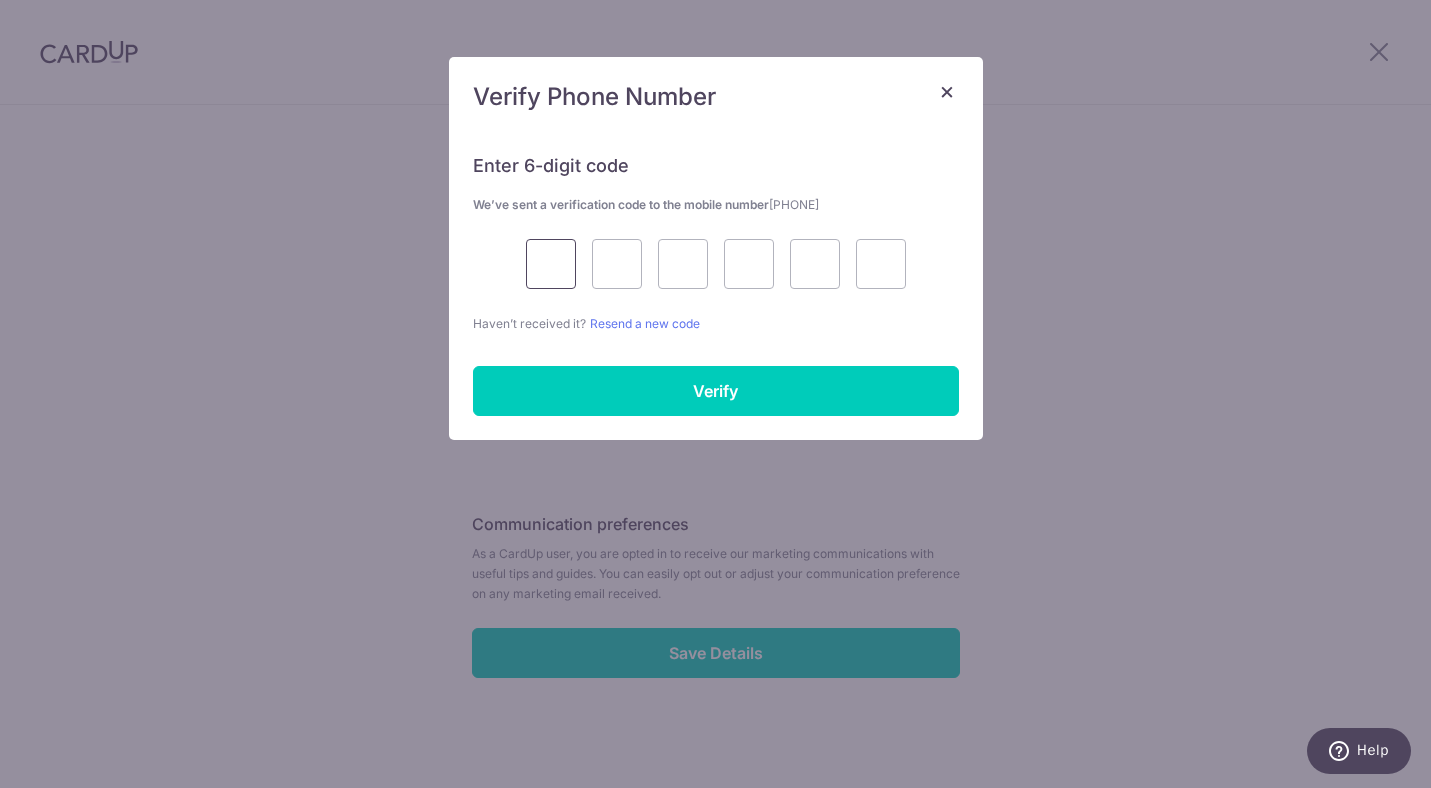 click at bounding box center (551, 264) 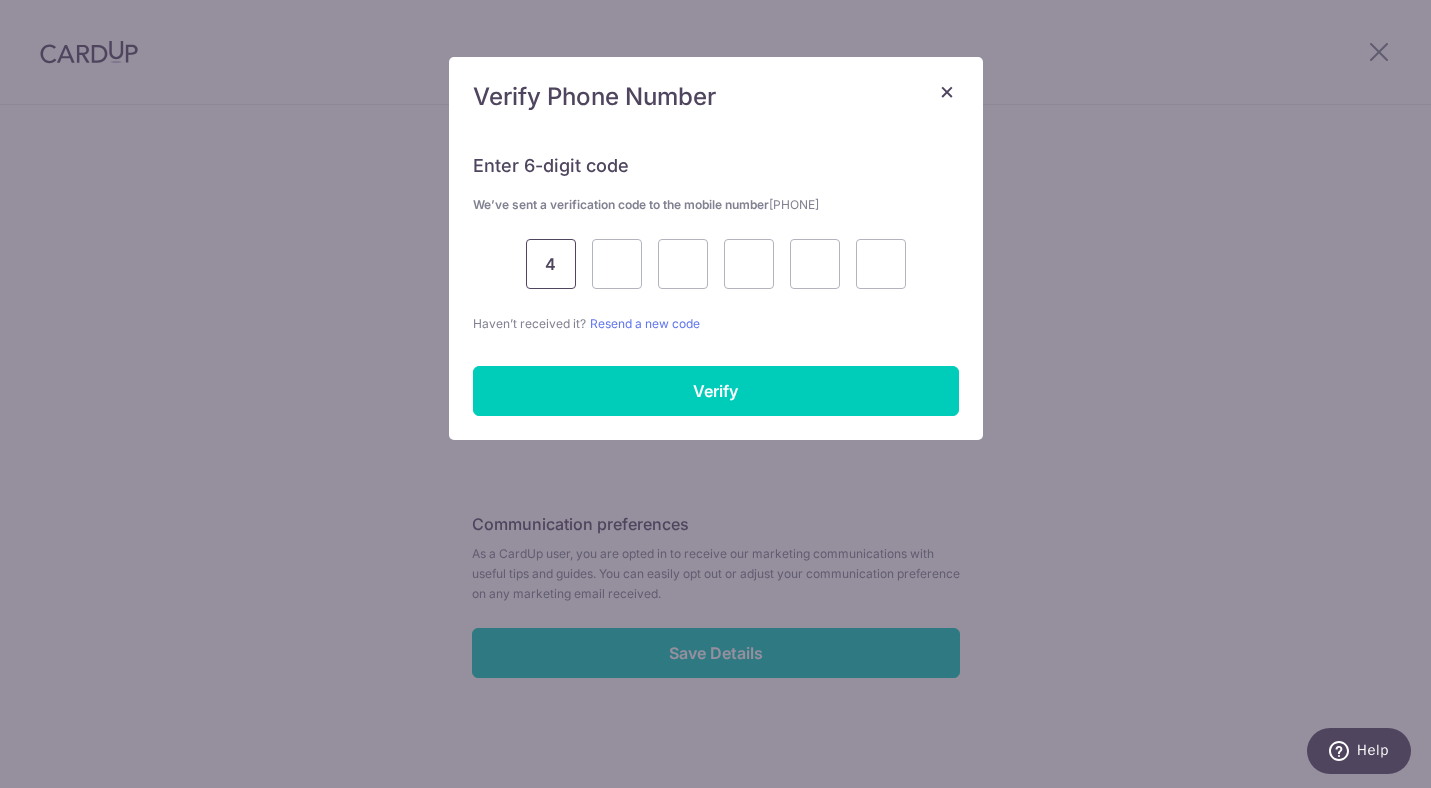 type on "4" 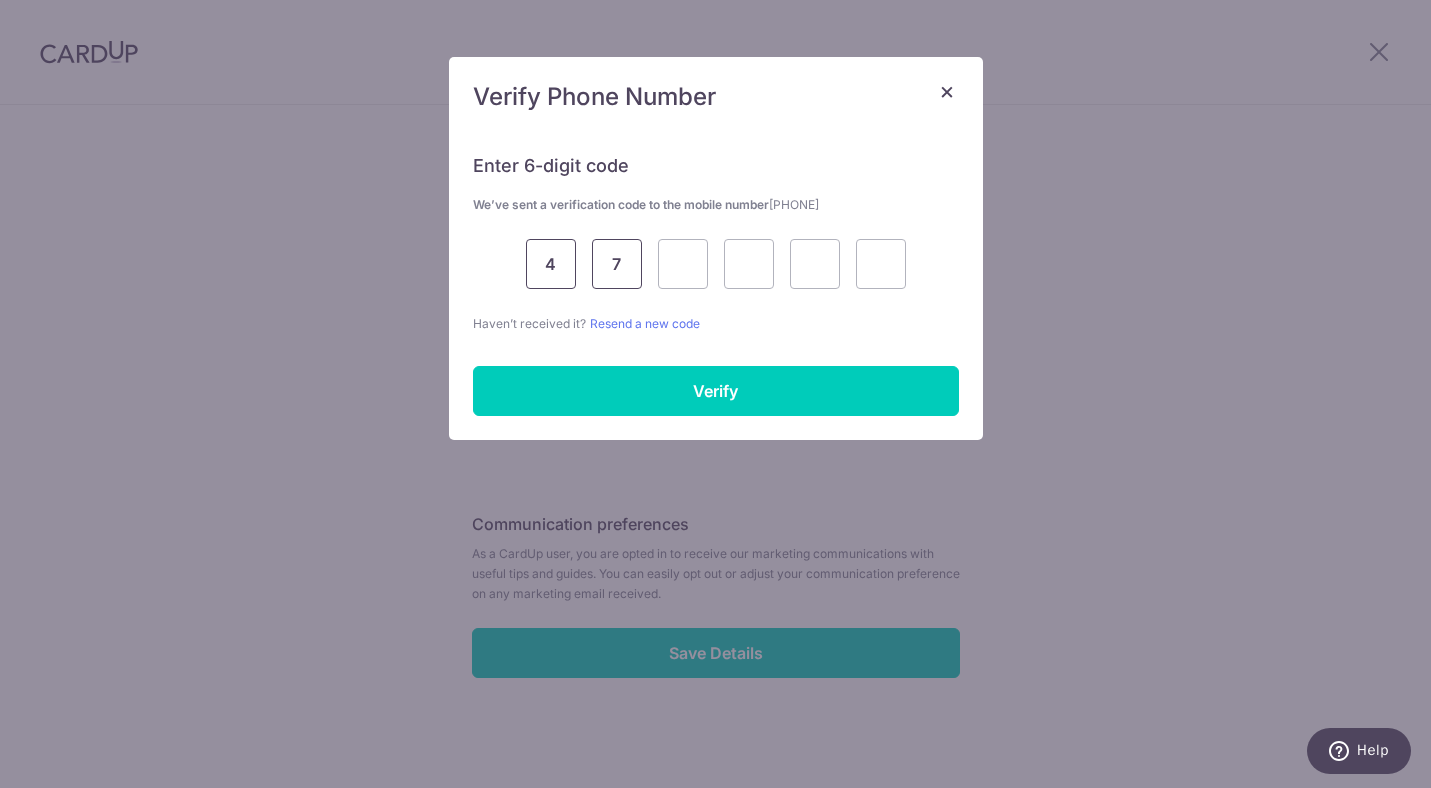 type on "7" 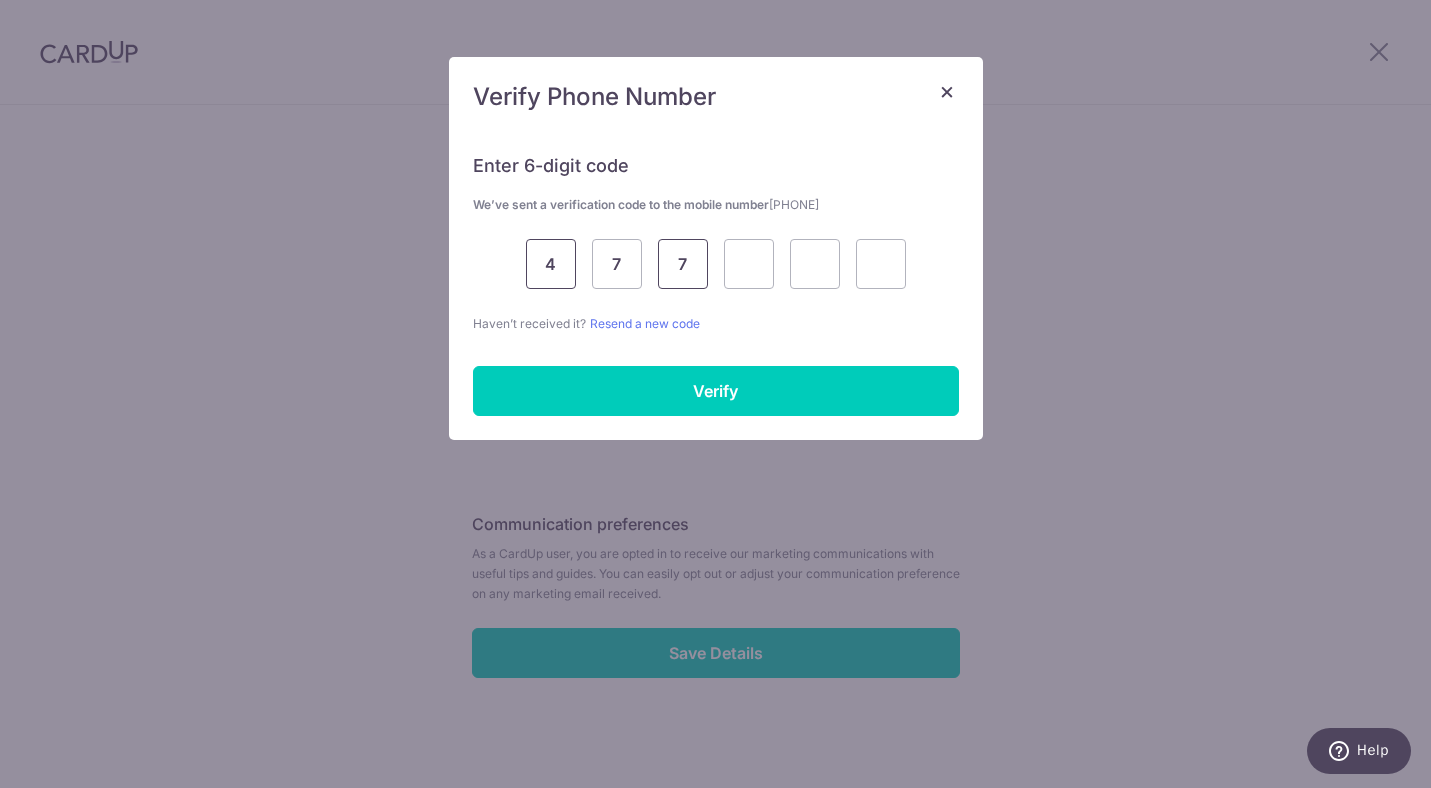 type on "7" 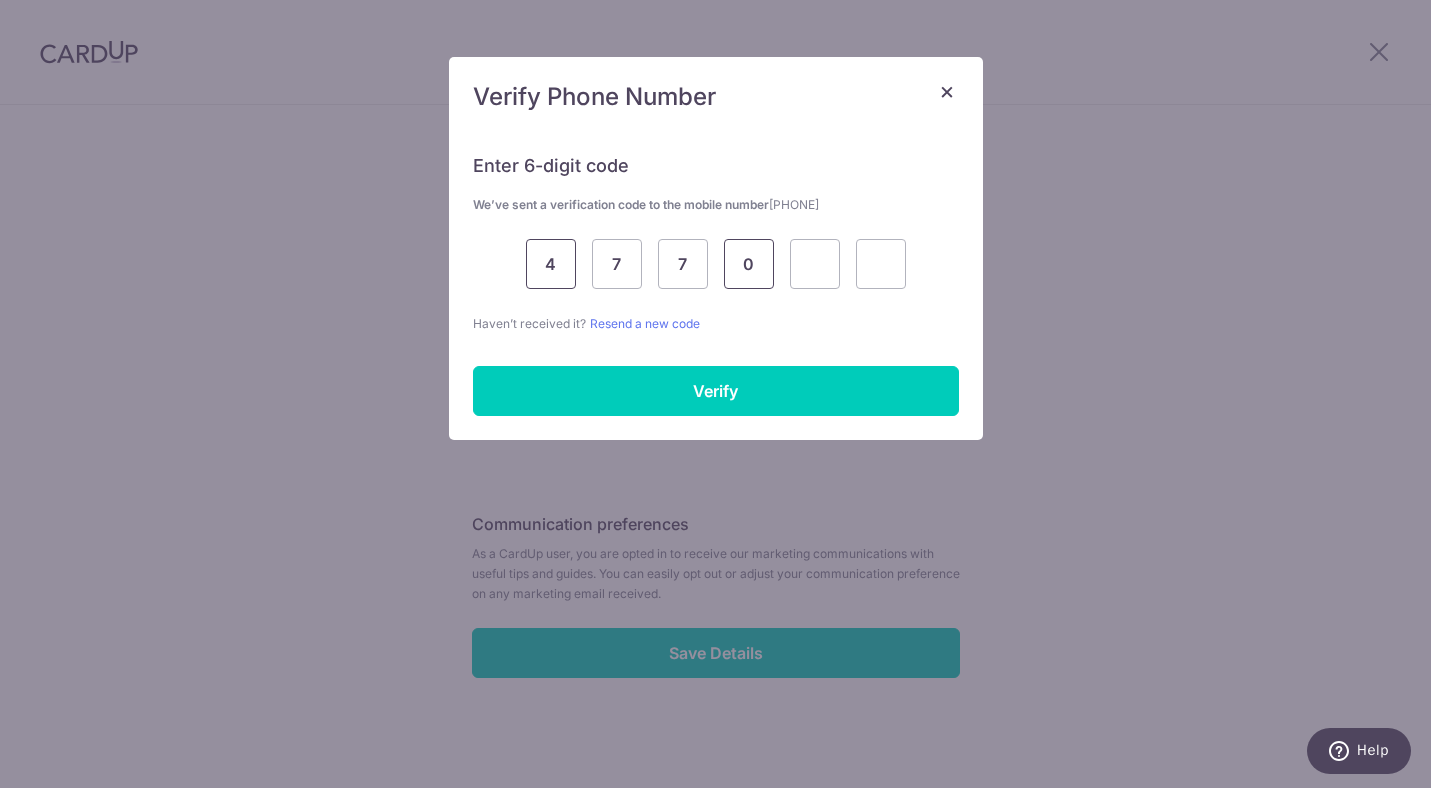 type on "0" 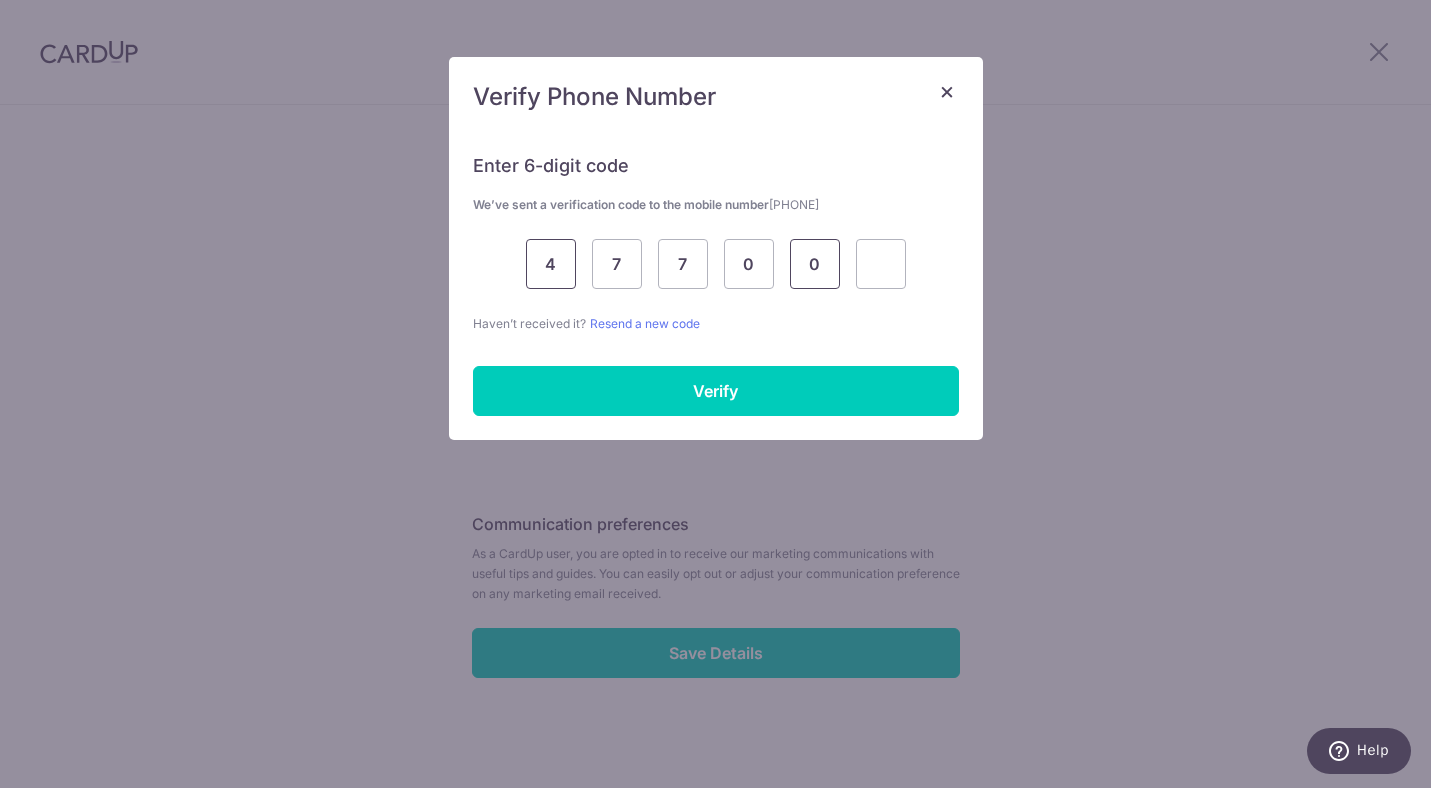 type on "0" 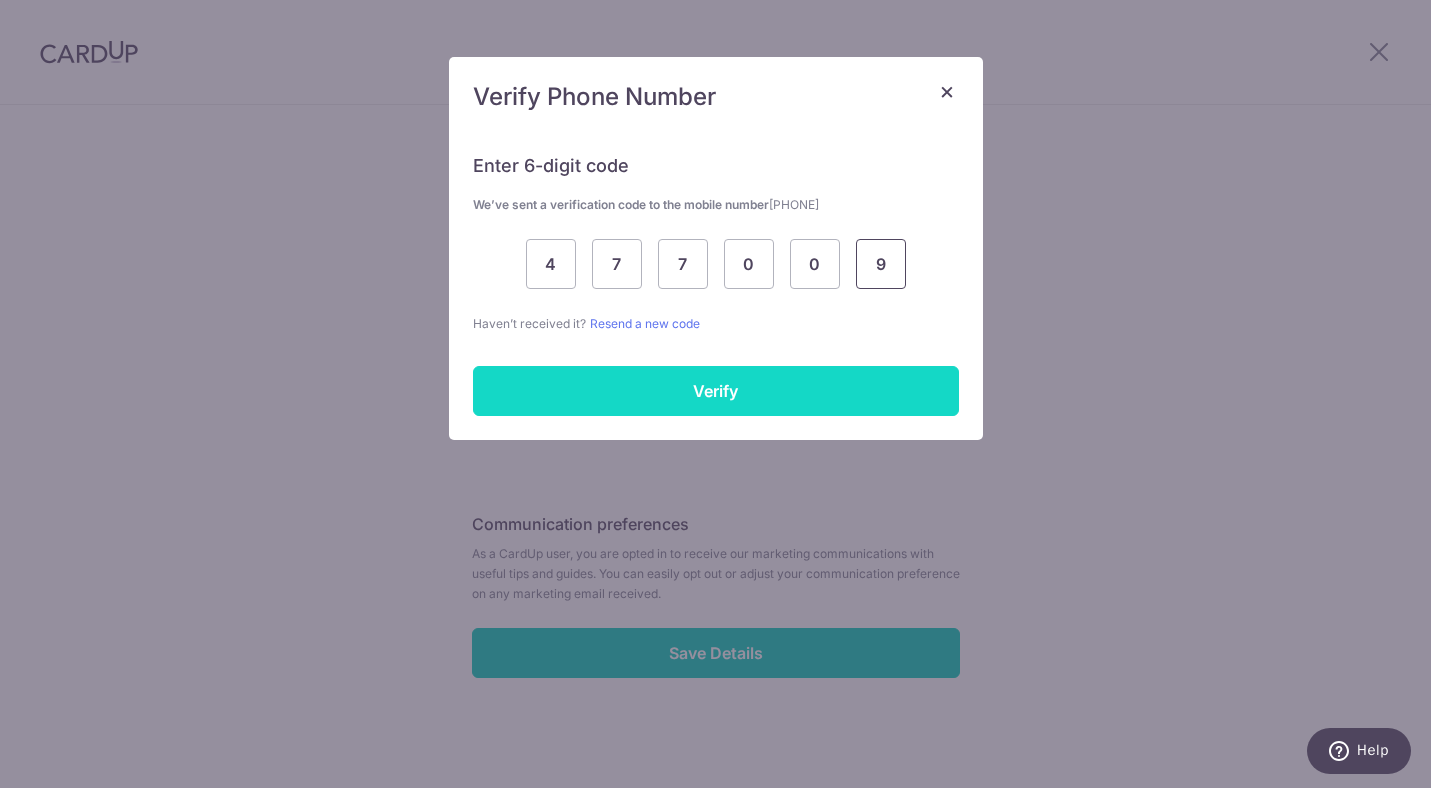 type on "9" 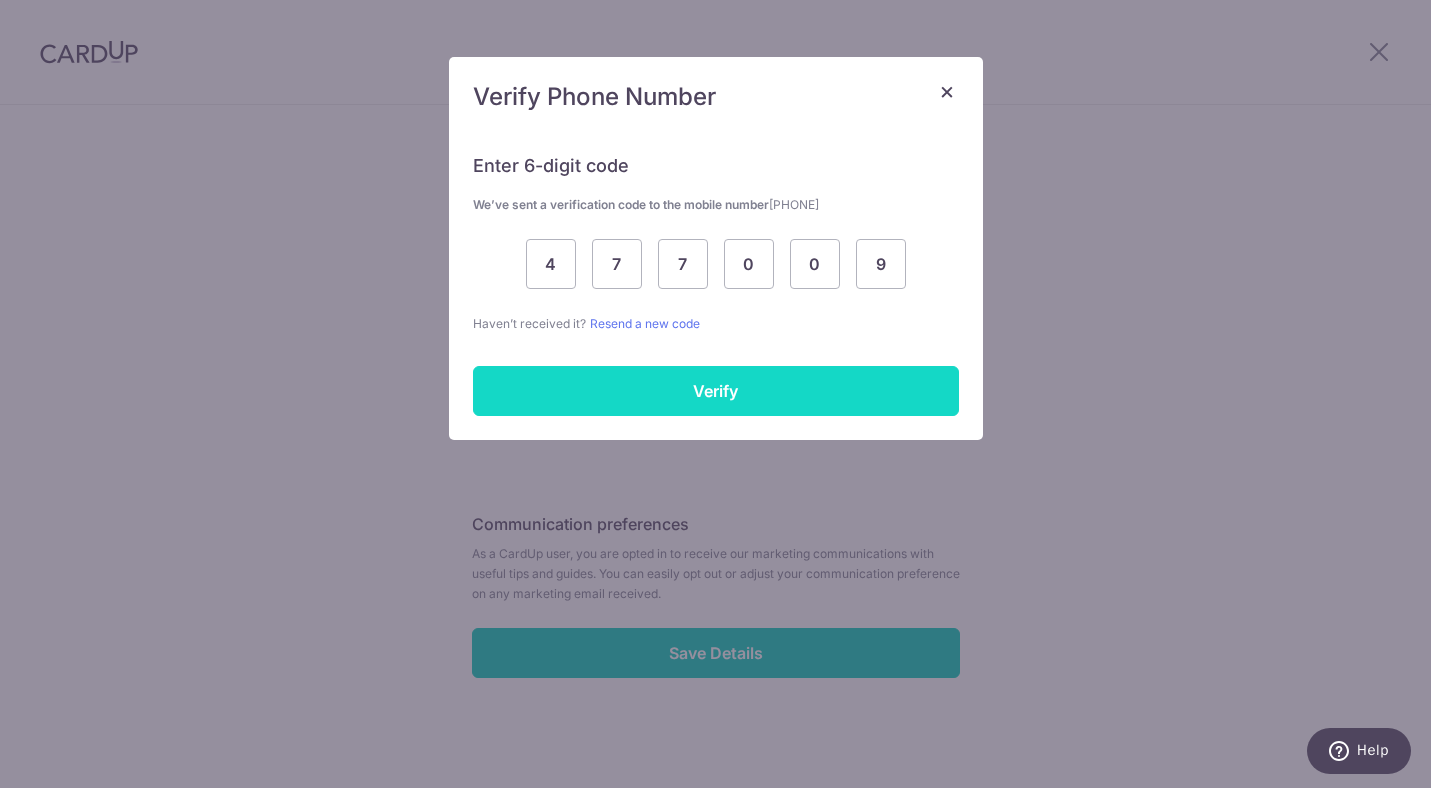 click on "Verify" at bounding box center [716, 391] 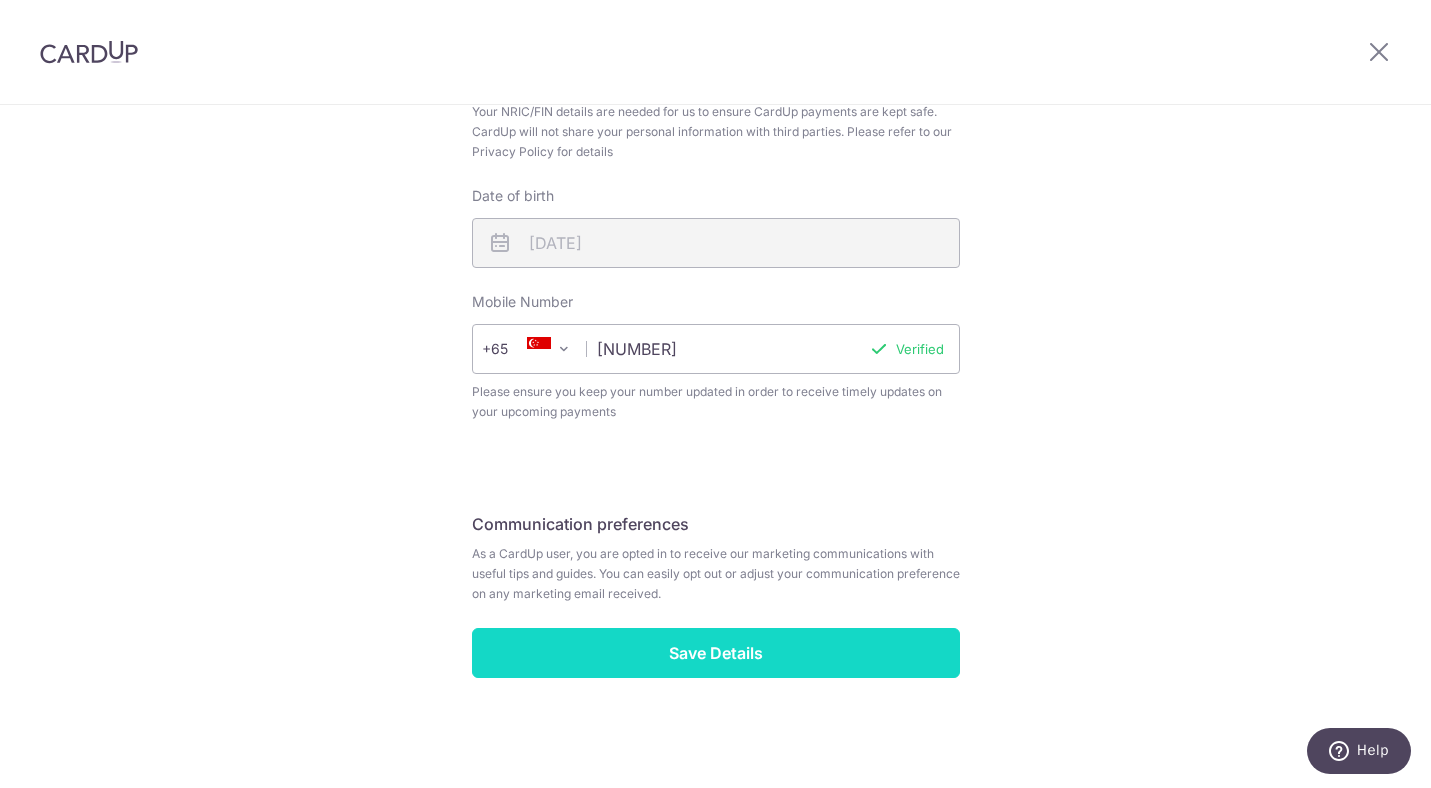 click on "Save Details" at bounding box center [716, 653] 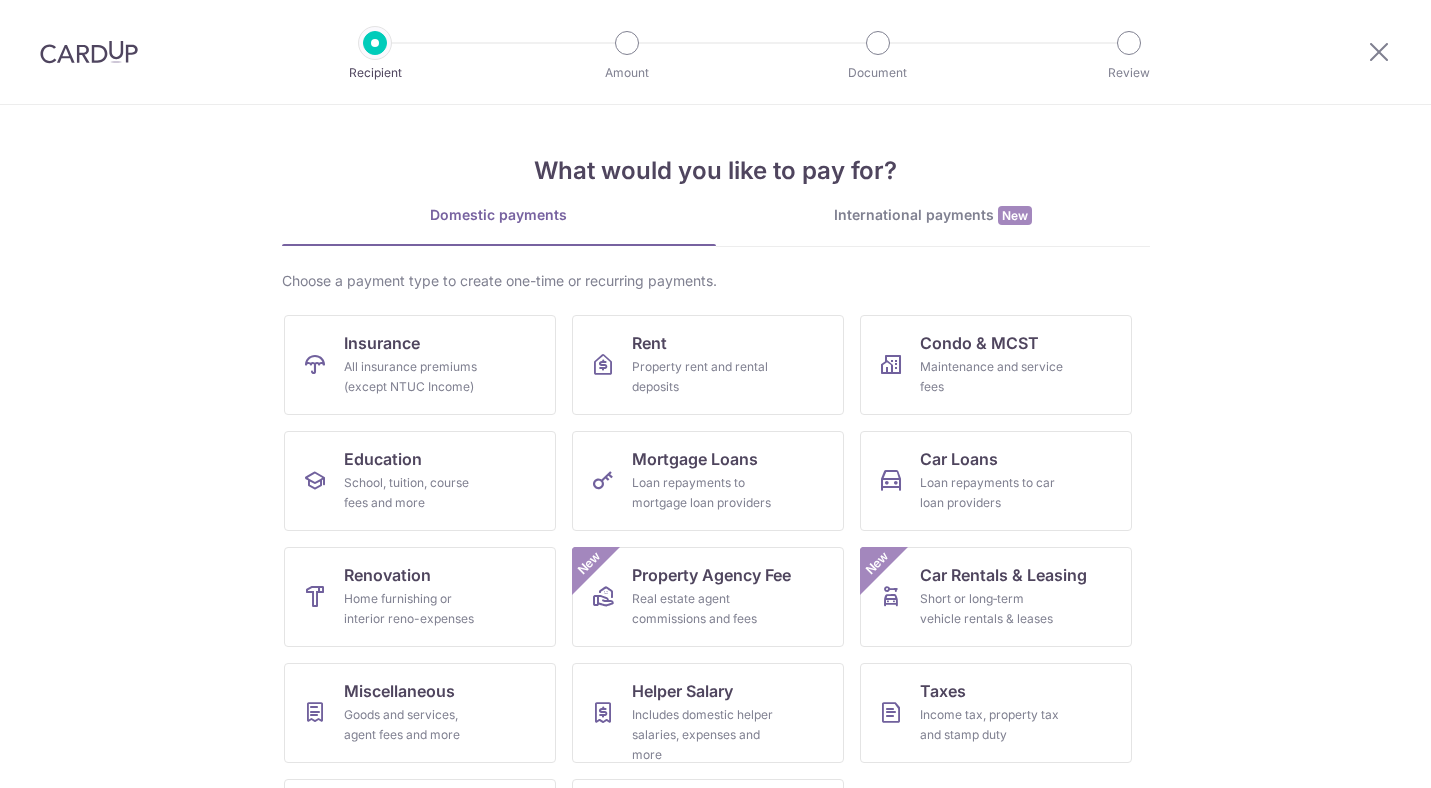 scroll, scrollTop: 0, scrollLeft: 0, axis: both 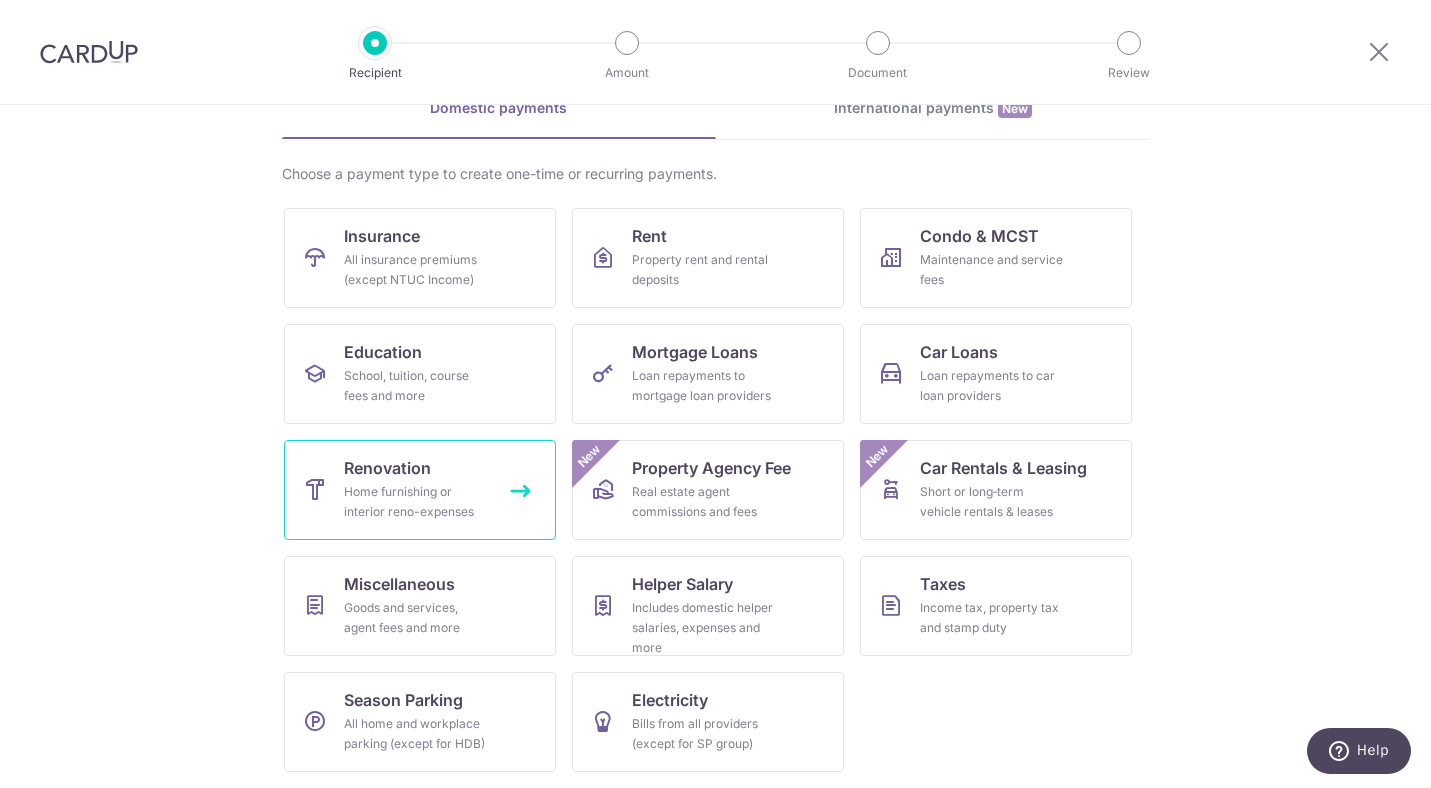 click on "Renovation Home furnishing or interior reno-expenses" at bounding box center [420, 490] 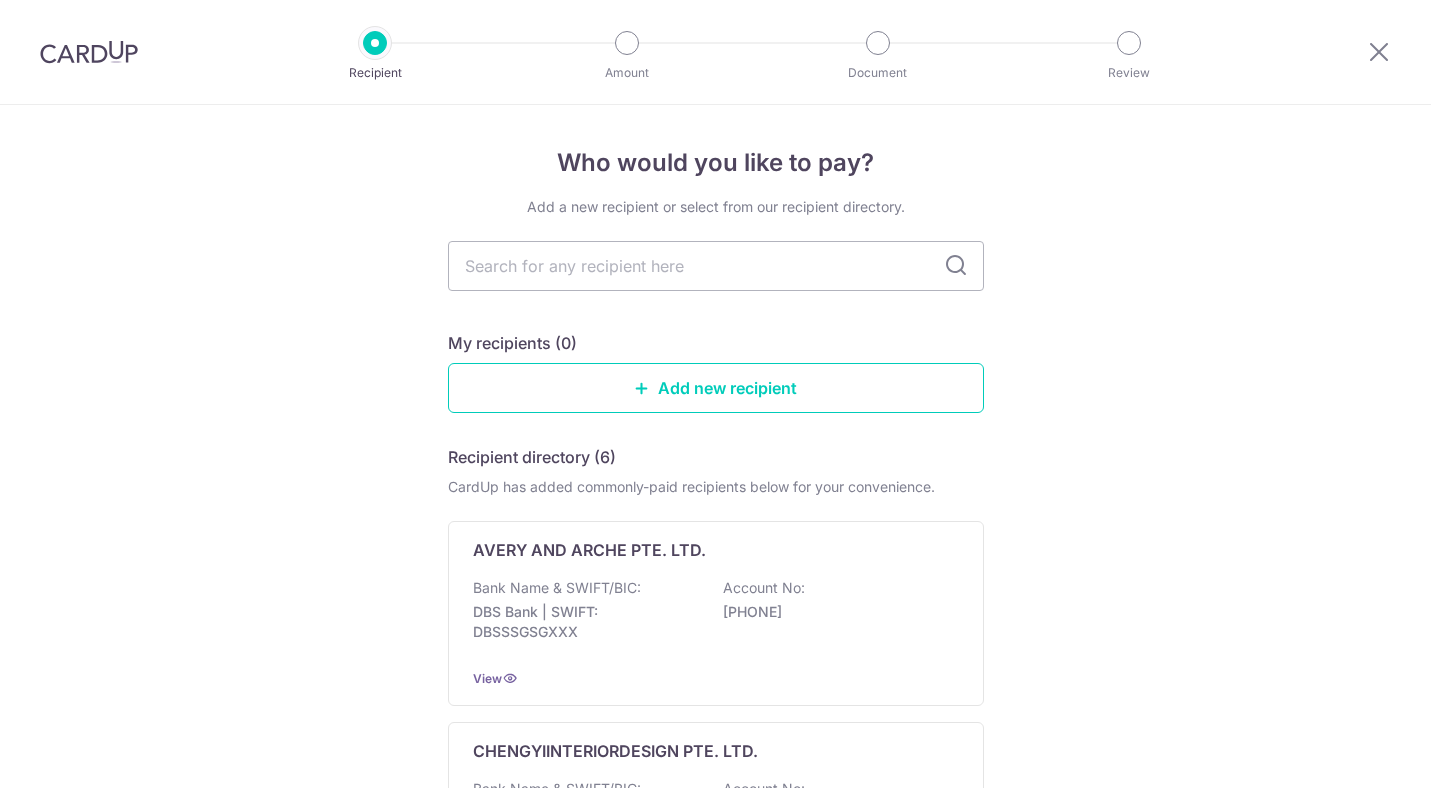scroll, scrollTop: 0, scrollLeft: 0, axis: both 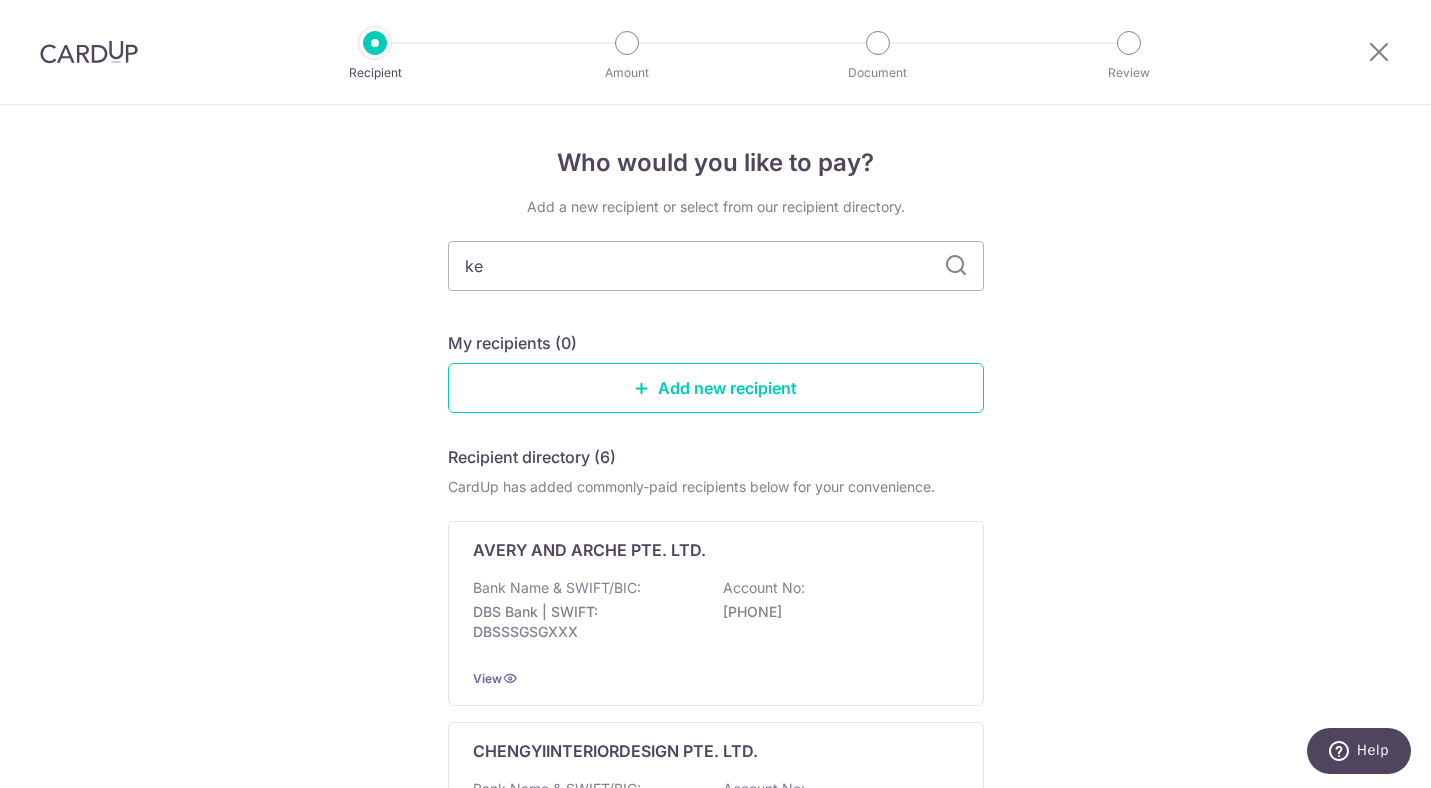 type on "key" 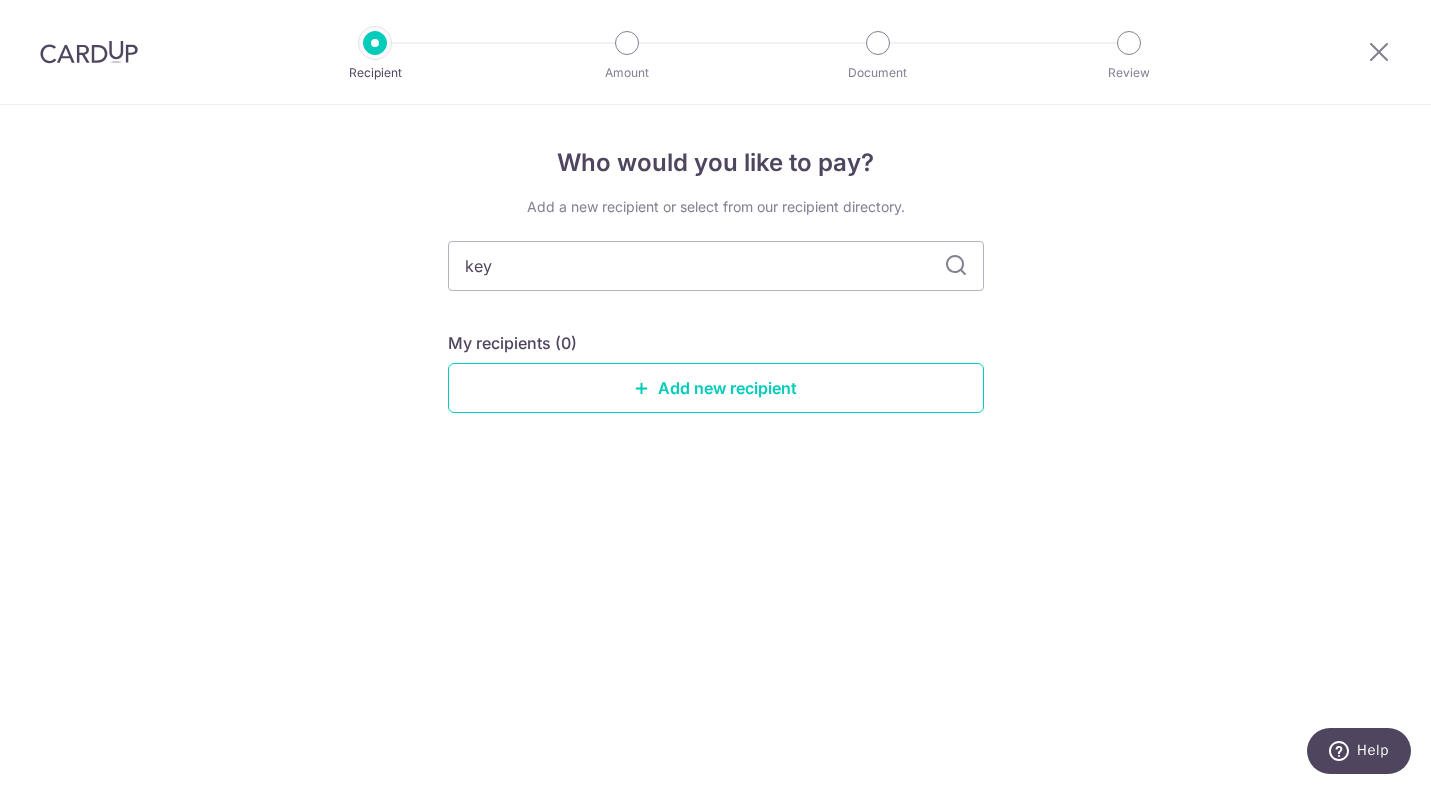 type on "key" 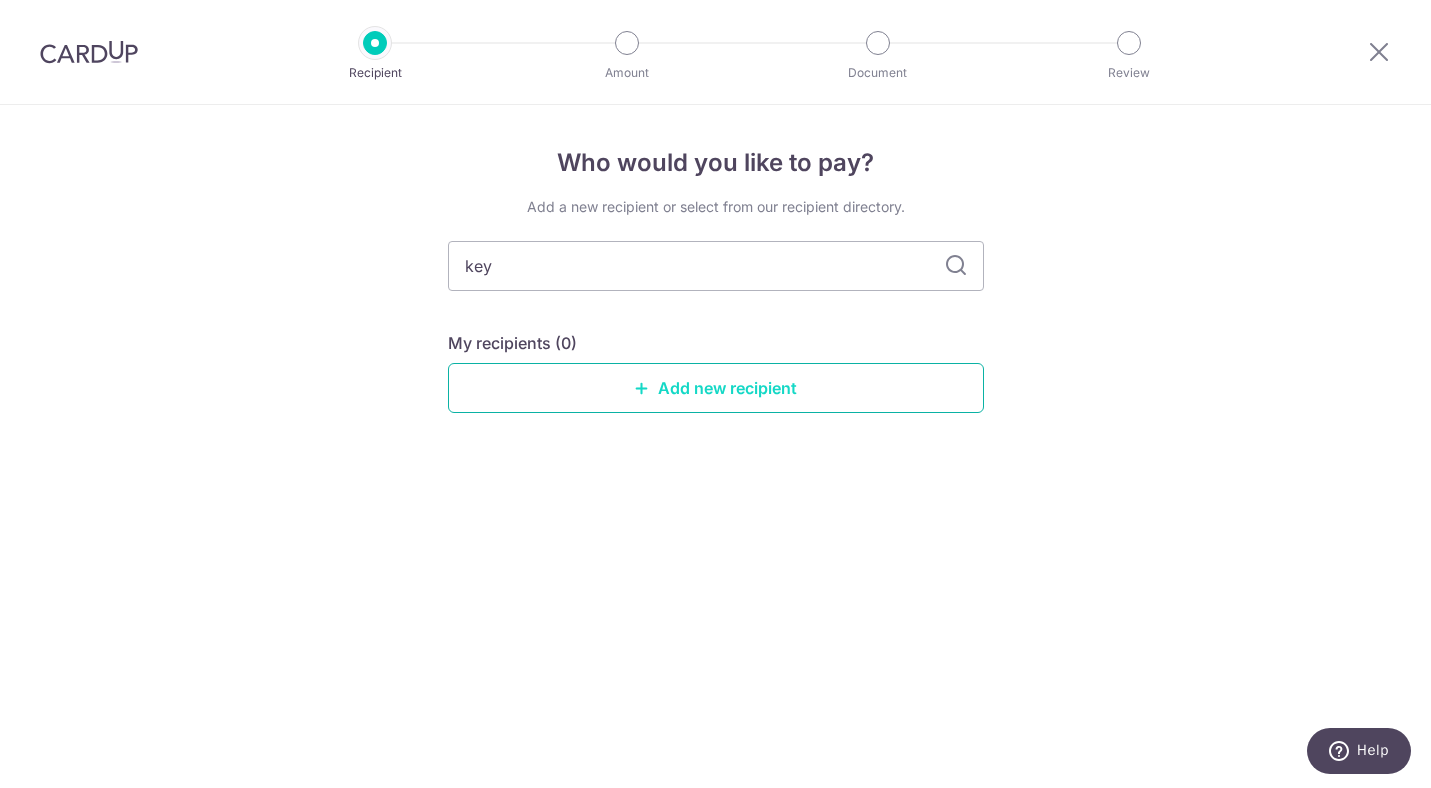 click on "Add new recipient" at bounding box center (716, 388) 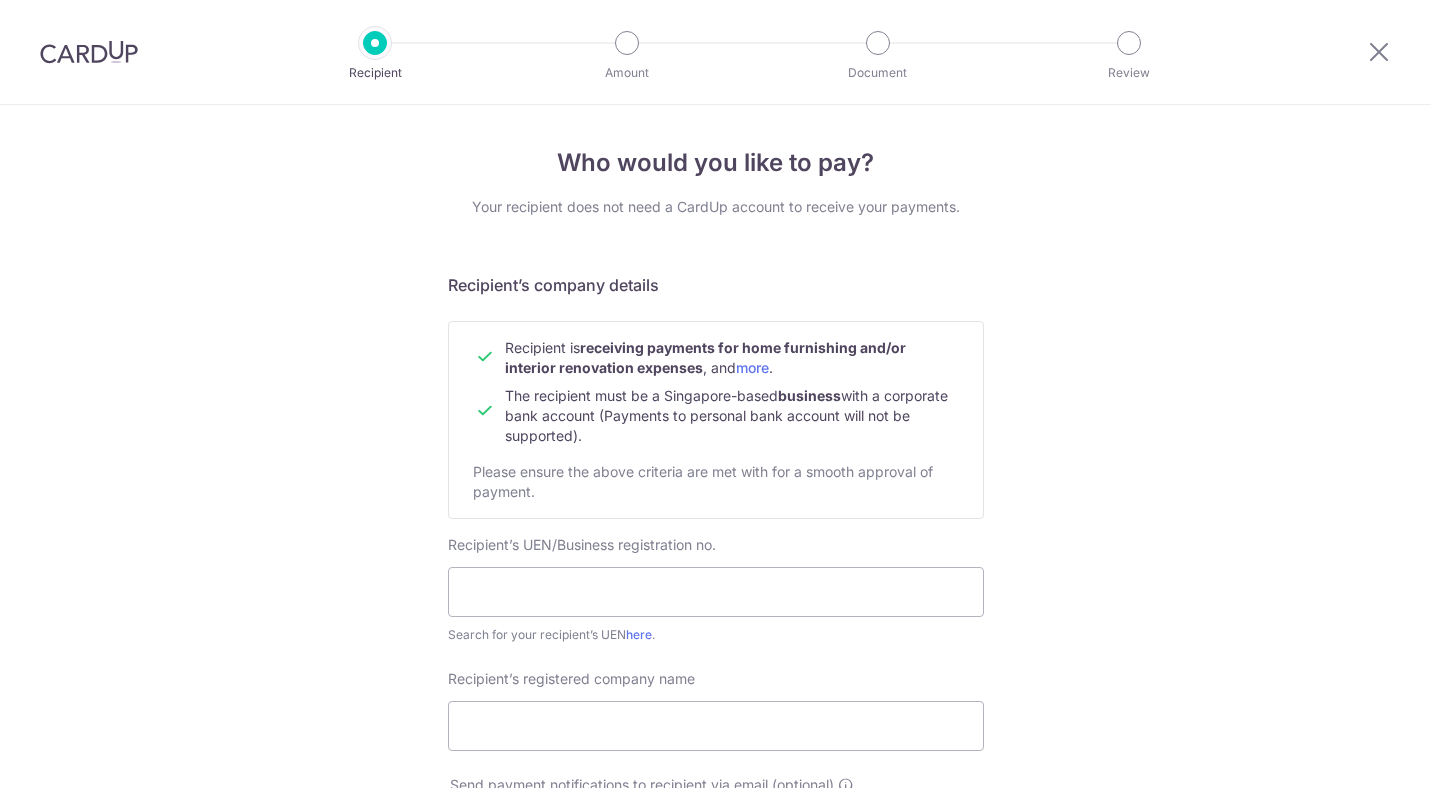 scroll, scrollTop: 0, scrollLeft: 0, axis: both 